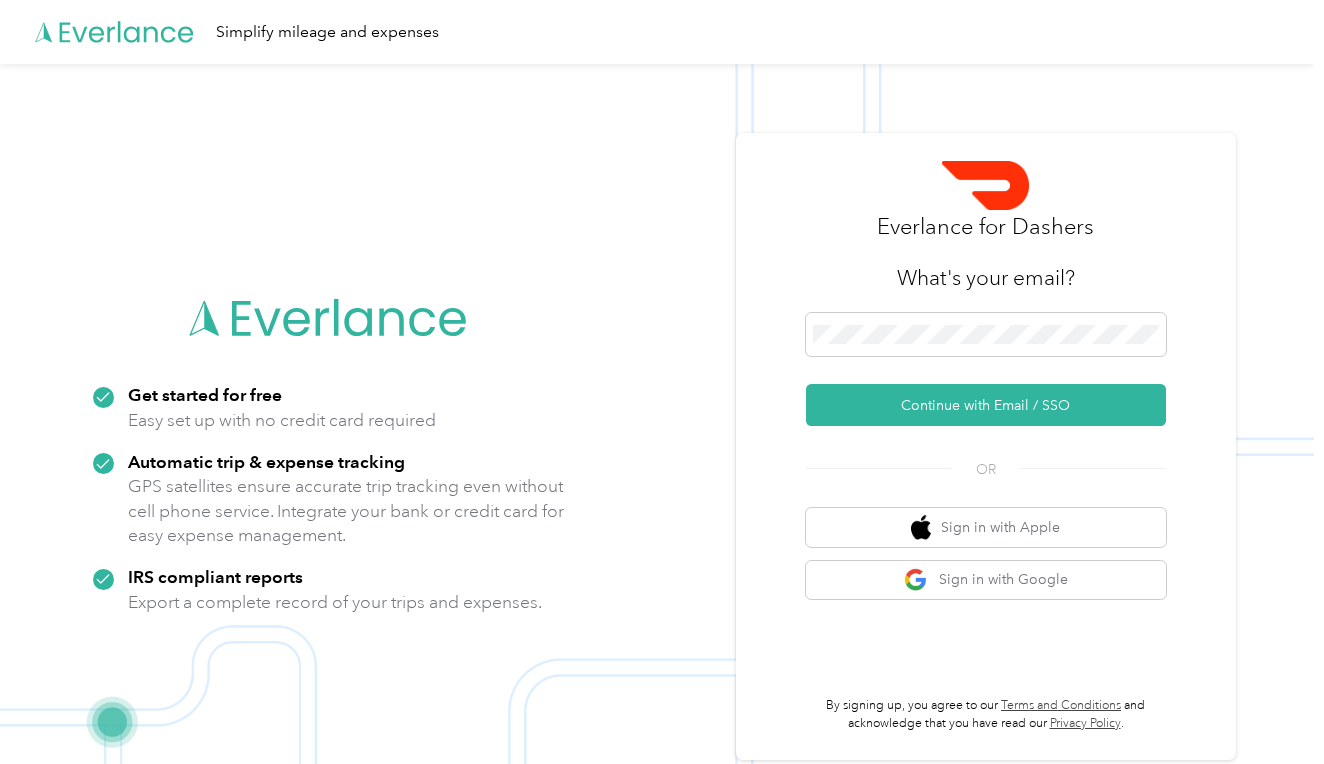scroll, scrollTop: 0, scrollLeft: 0, axis: both 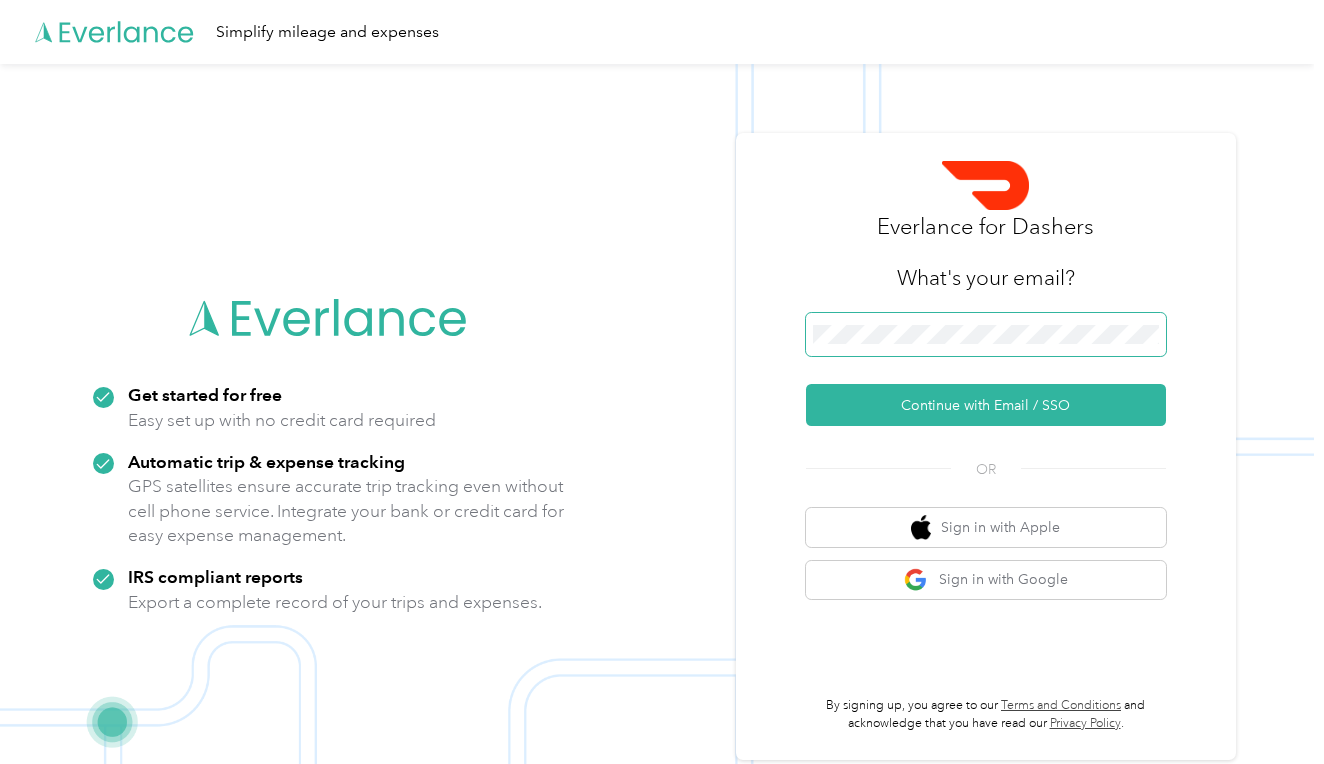 click at bounding box center (986, 335) 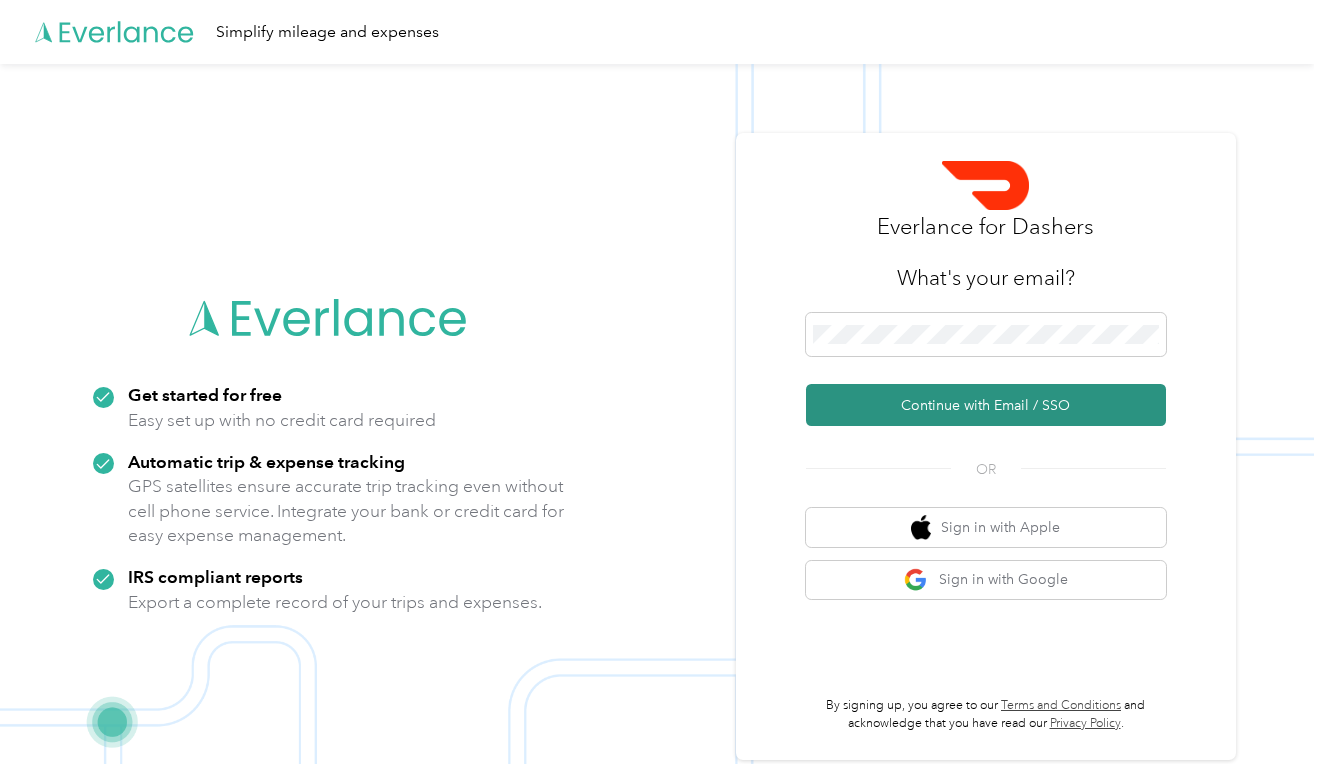 click on "Continue with Email / SSO" at bounding box center (986, 405) 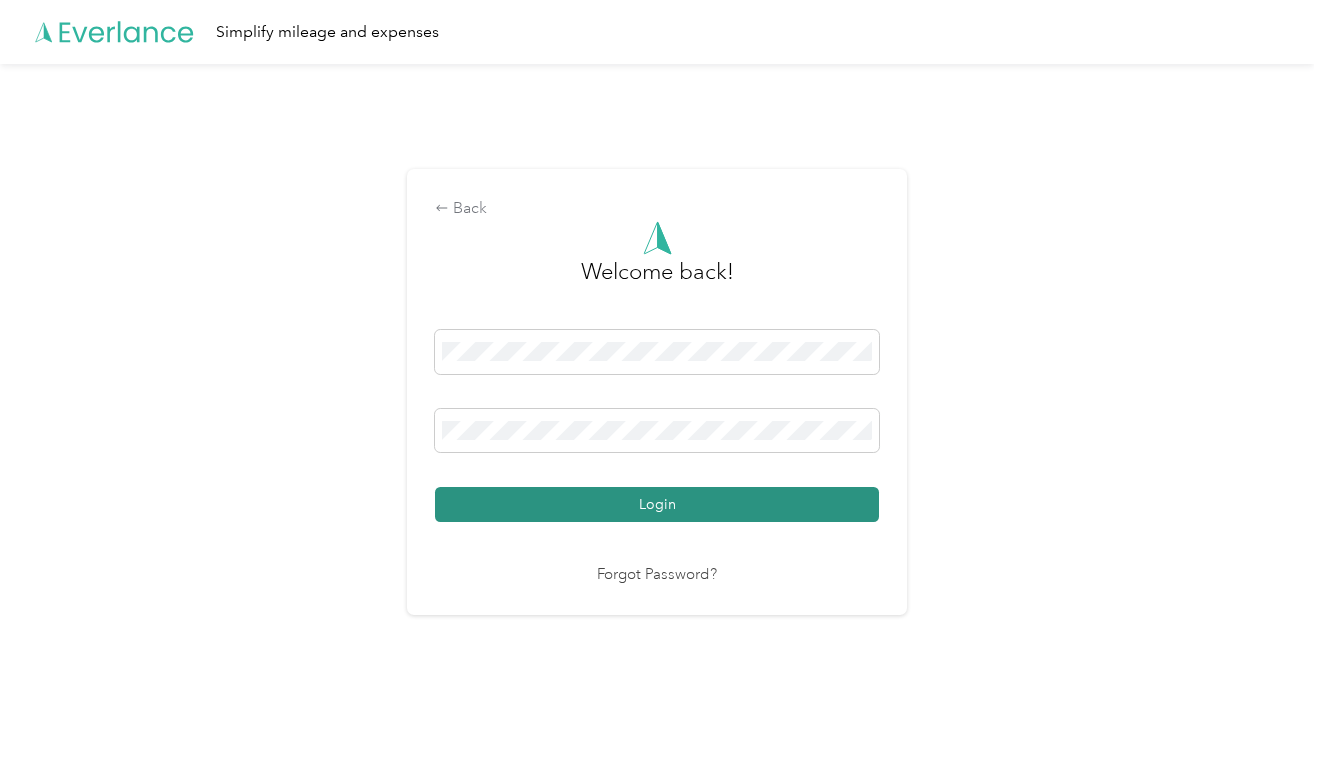 click on "Login" at bounding box center [657, 504] 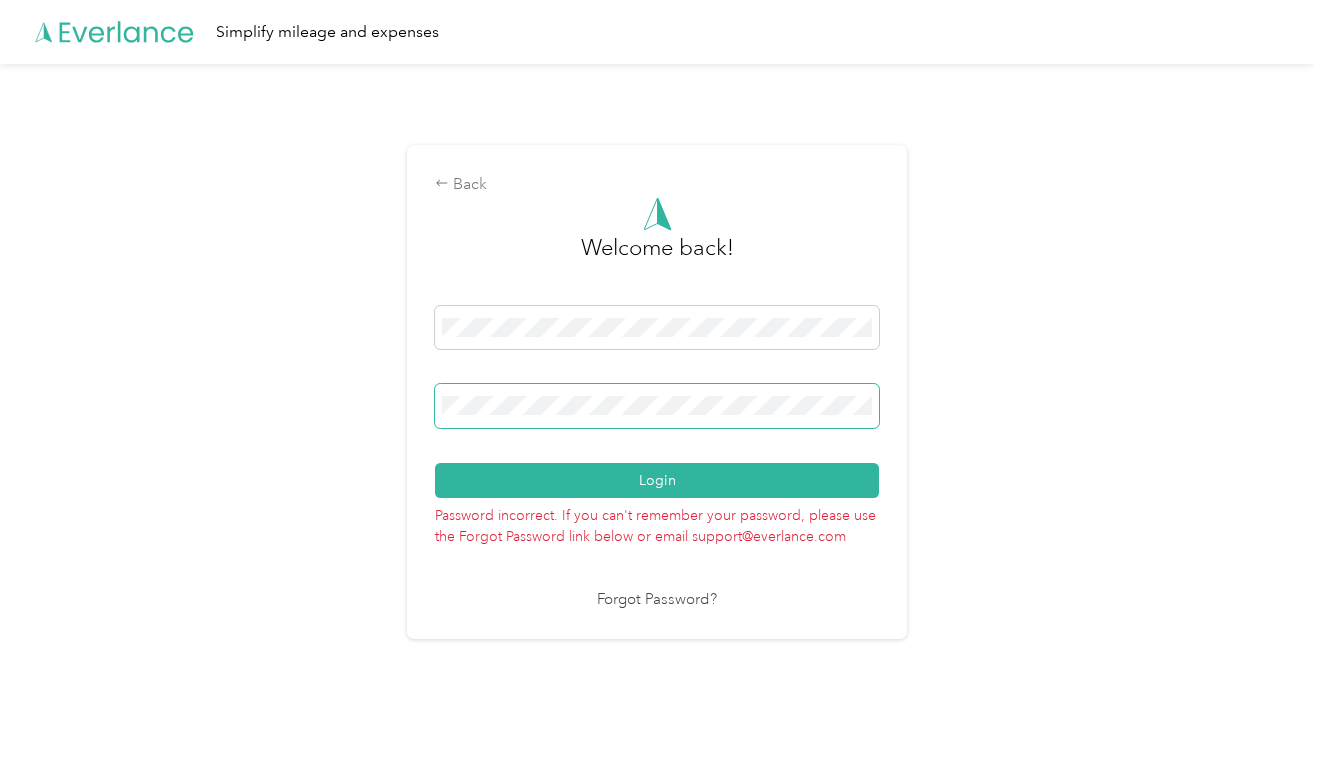 click at bounding box center [657, 406] 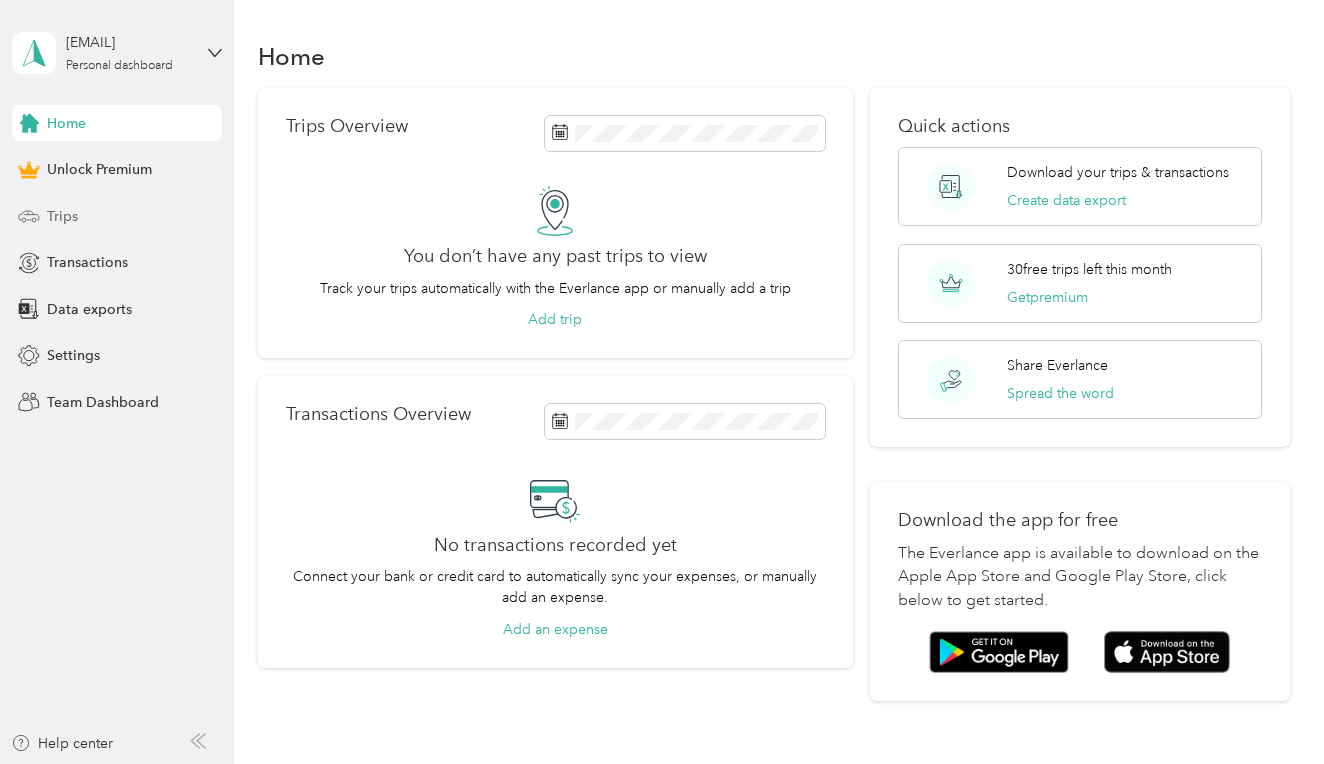 click on "Trips" at bounding box center (117, 216) 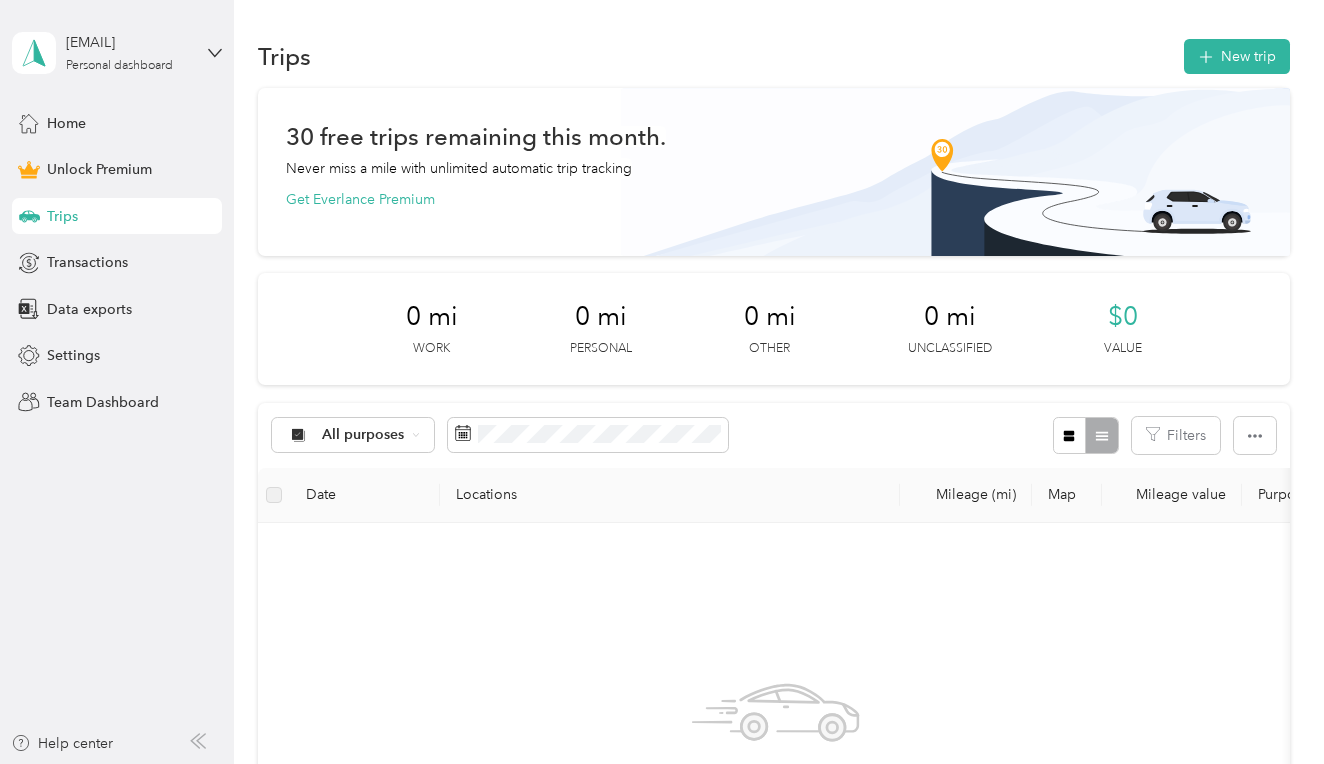 scroll, scrollTop: 0, scrollLeft: 0, axis: both 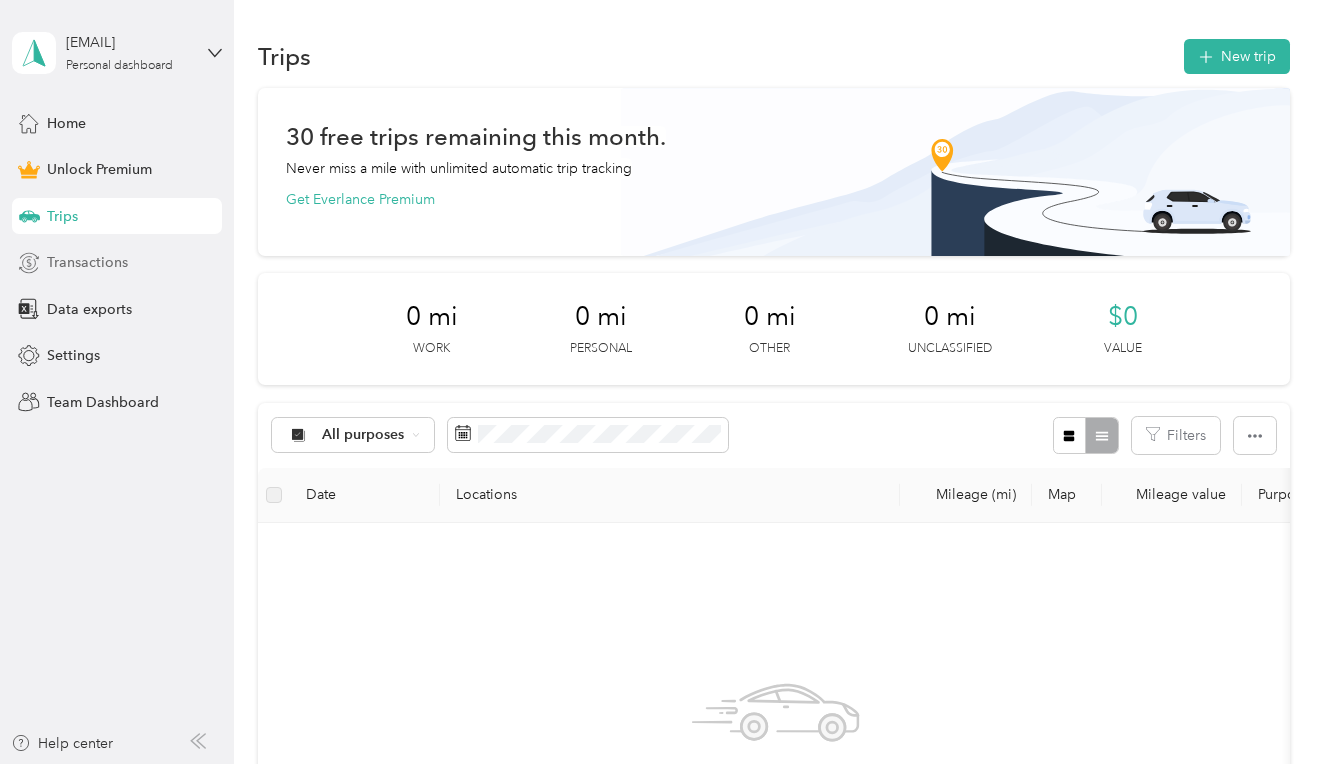 click on "Transactions" at bounding box center (87, 262) 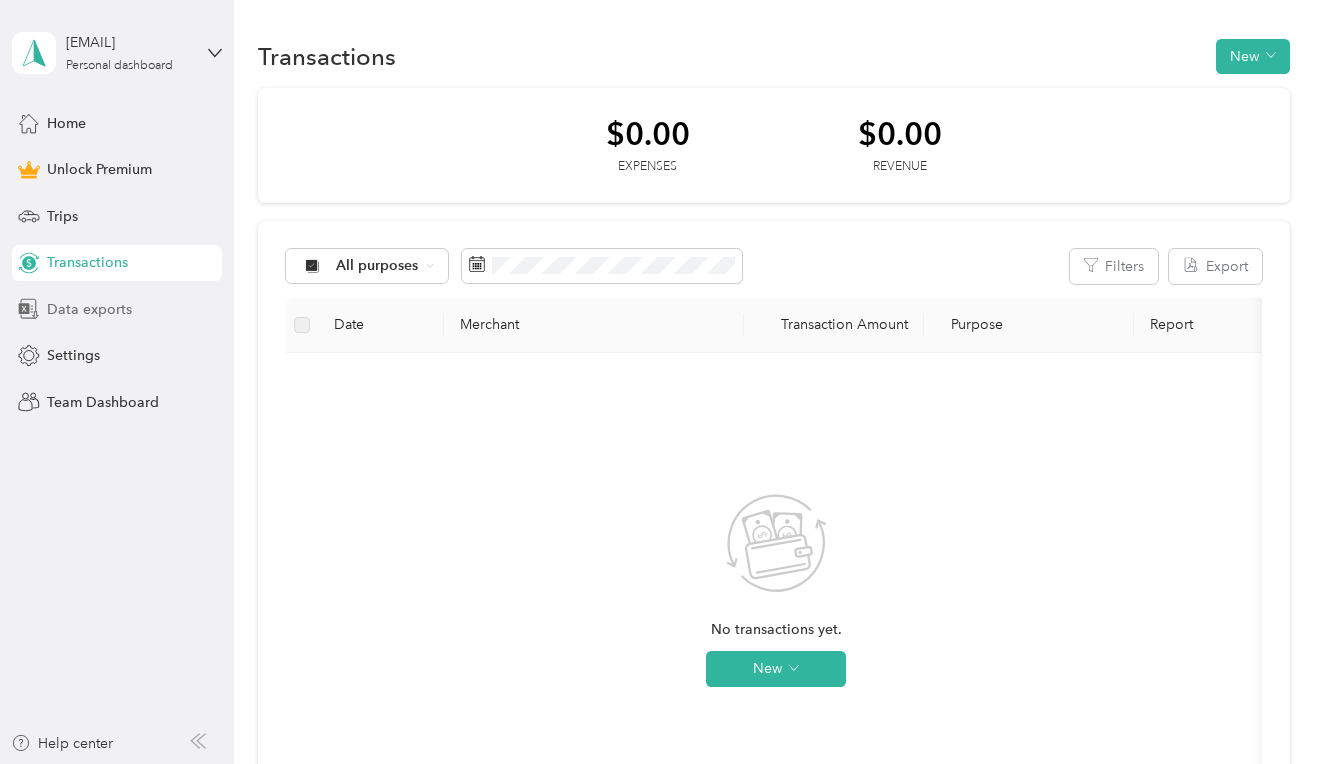 click on "Data exports" at bounding box center (117, 309) 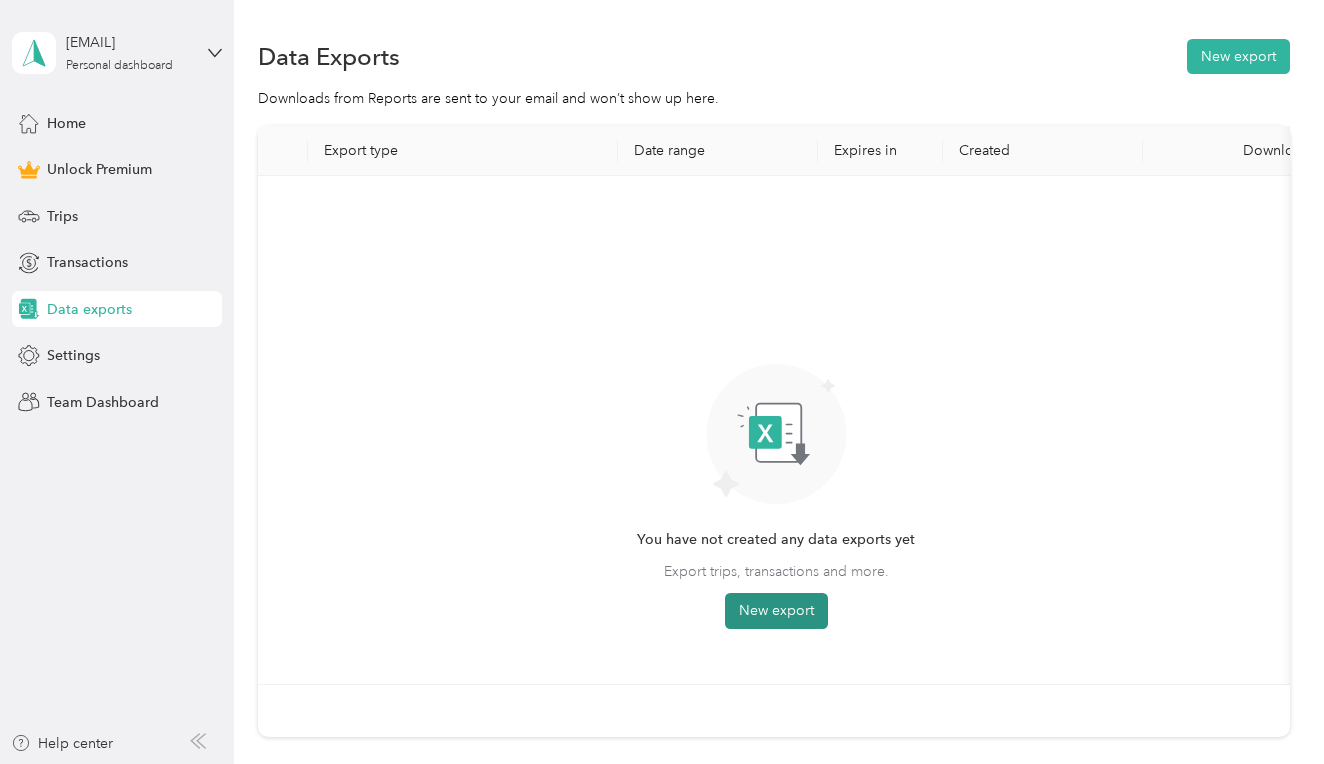 click on "New export" at bounding box center (776, 611) 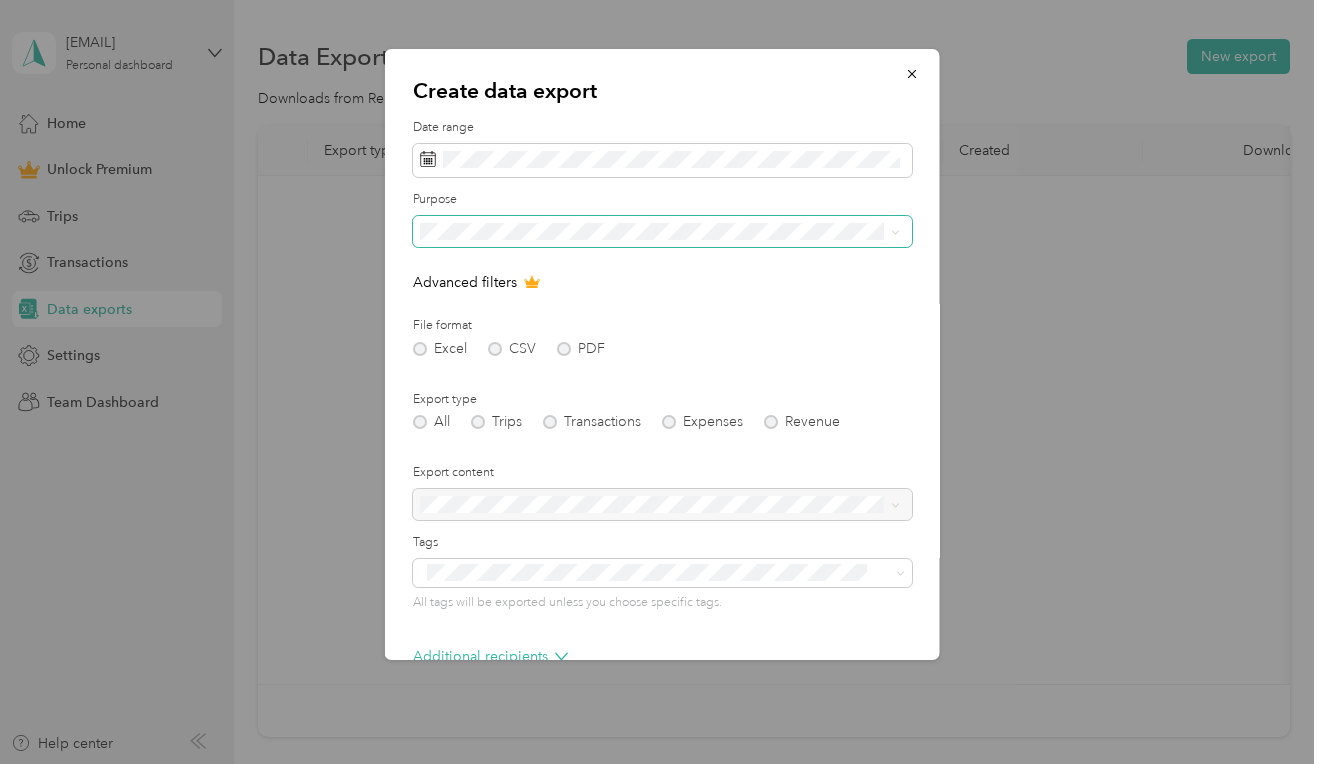 click at bounding box center (662, 232) 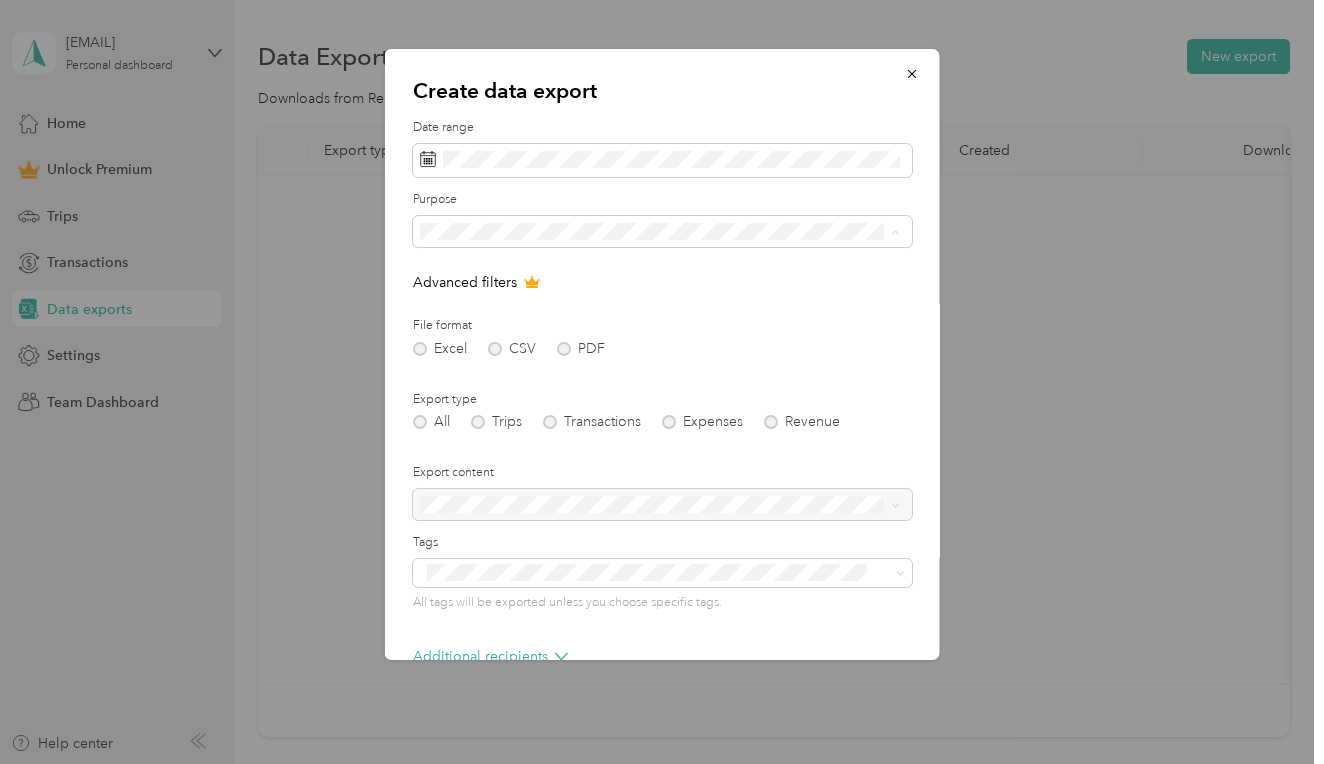 click on "Doordash" at bounding box center [660, 370] 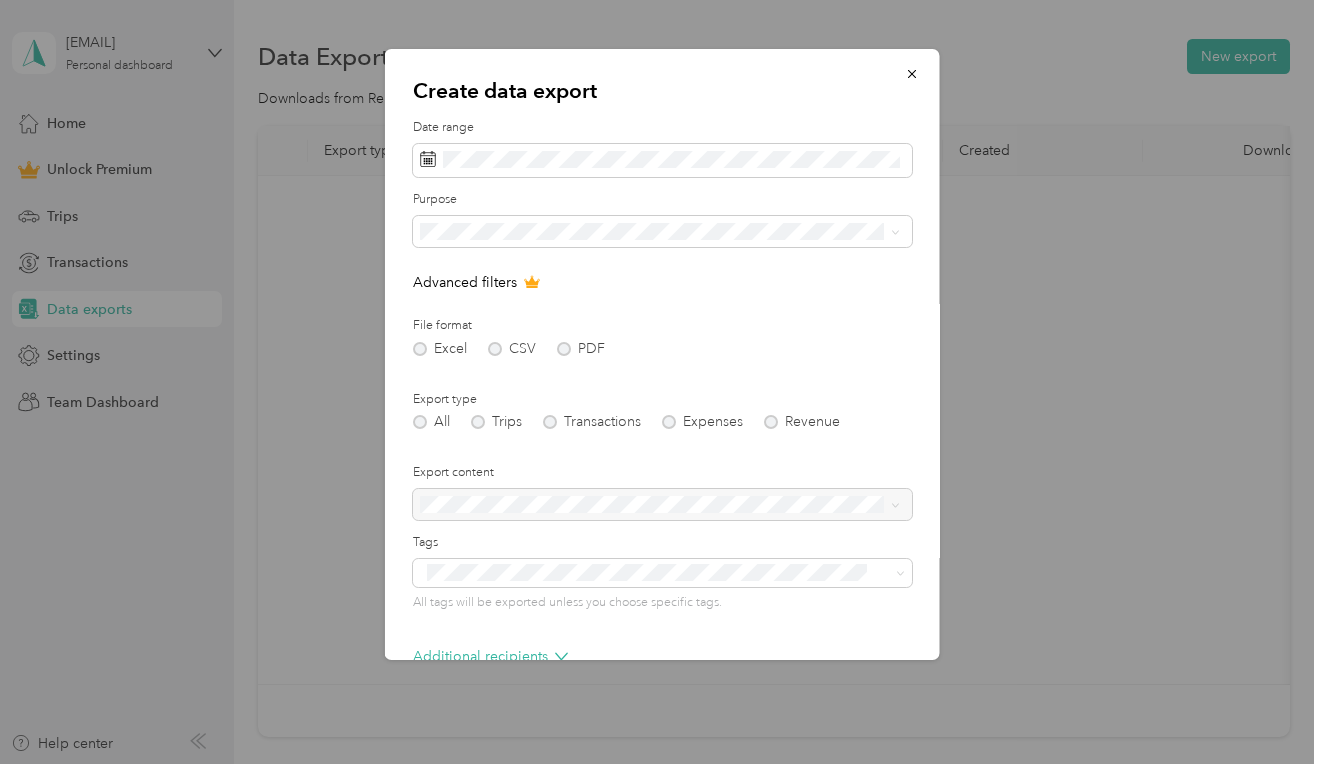 click on "All Trips Transactions Expenses Revenue" at bounding box center (662, 422) 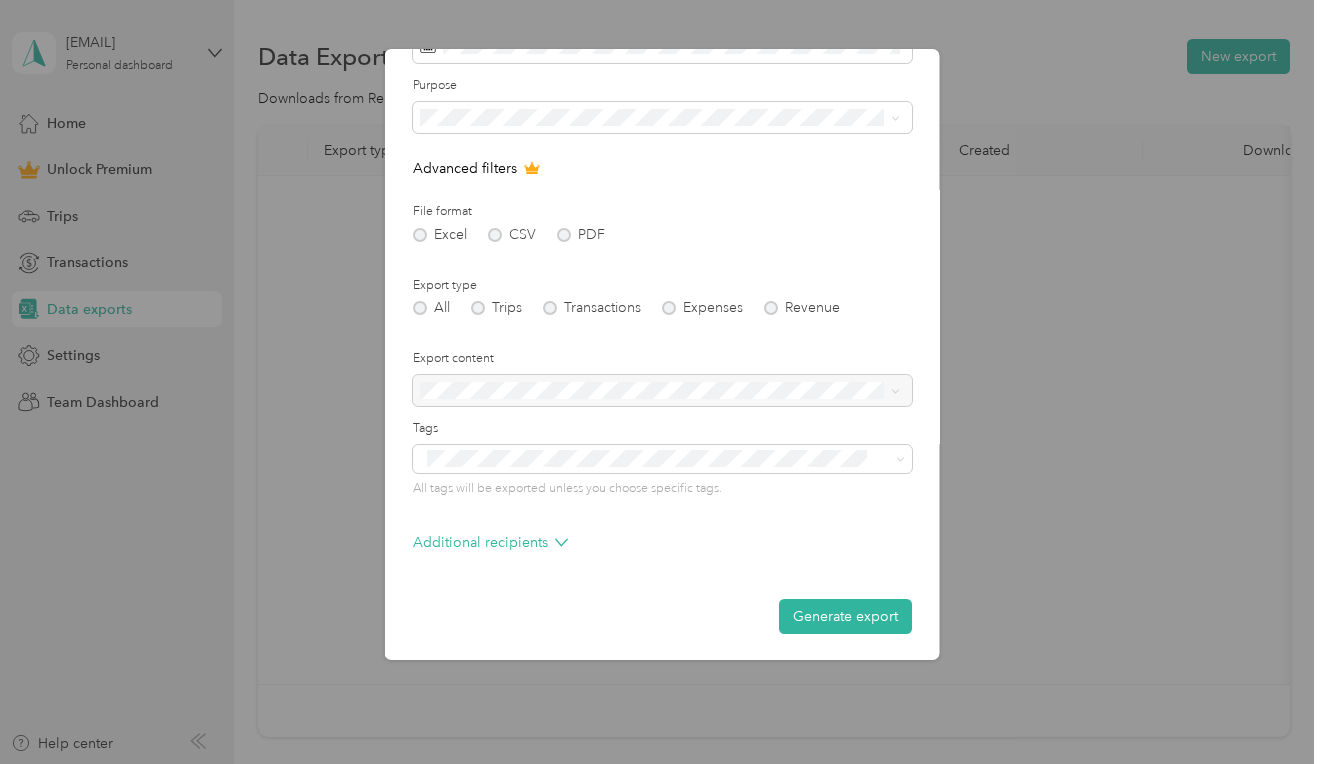 scroll, scrollTop: 113, scrollLeft: 0, axis: vertical 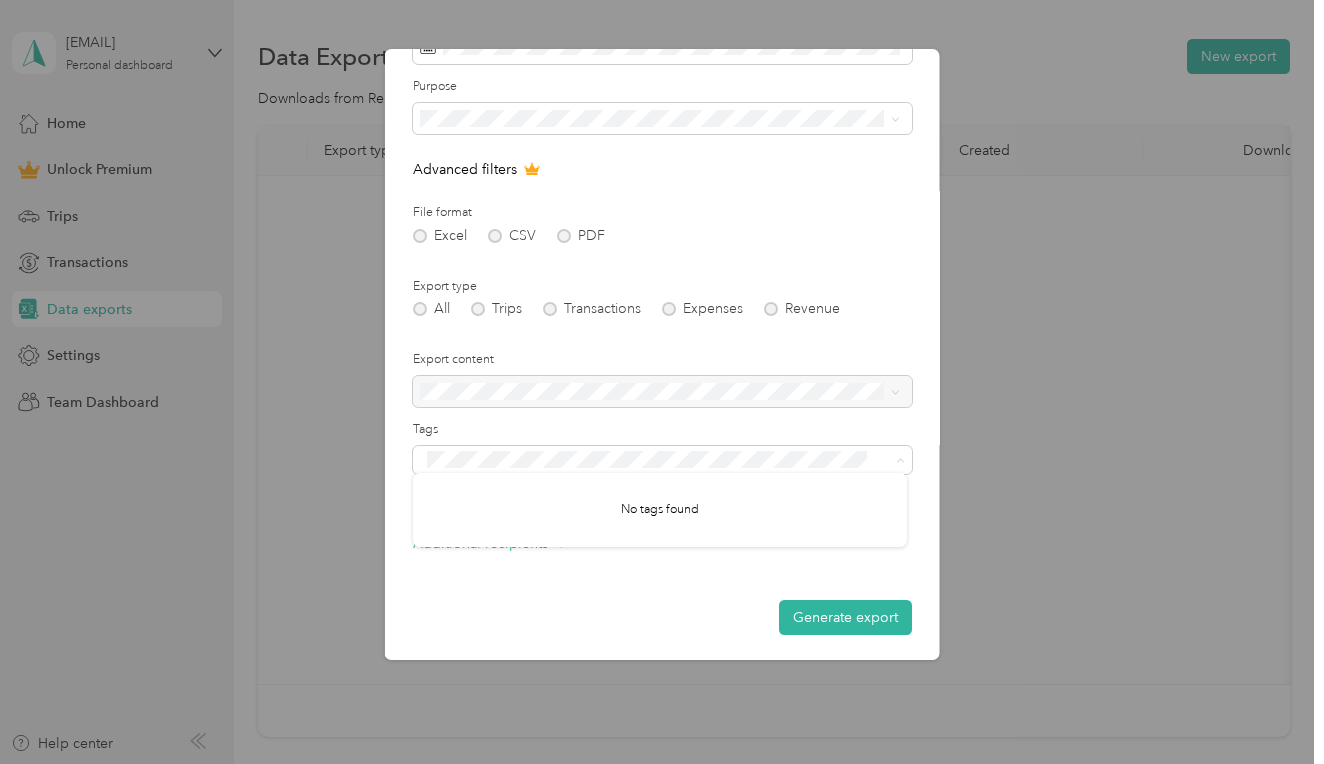 click on "All Trips Transactions Expenses Revenue" at bounding box center [662, 309] 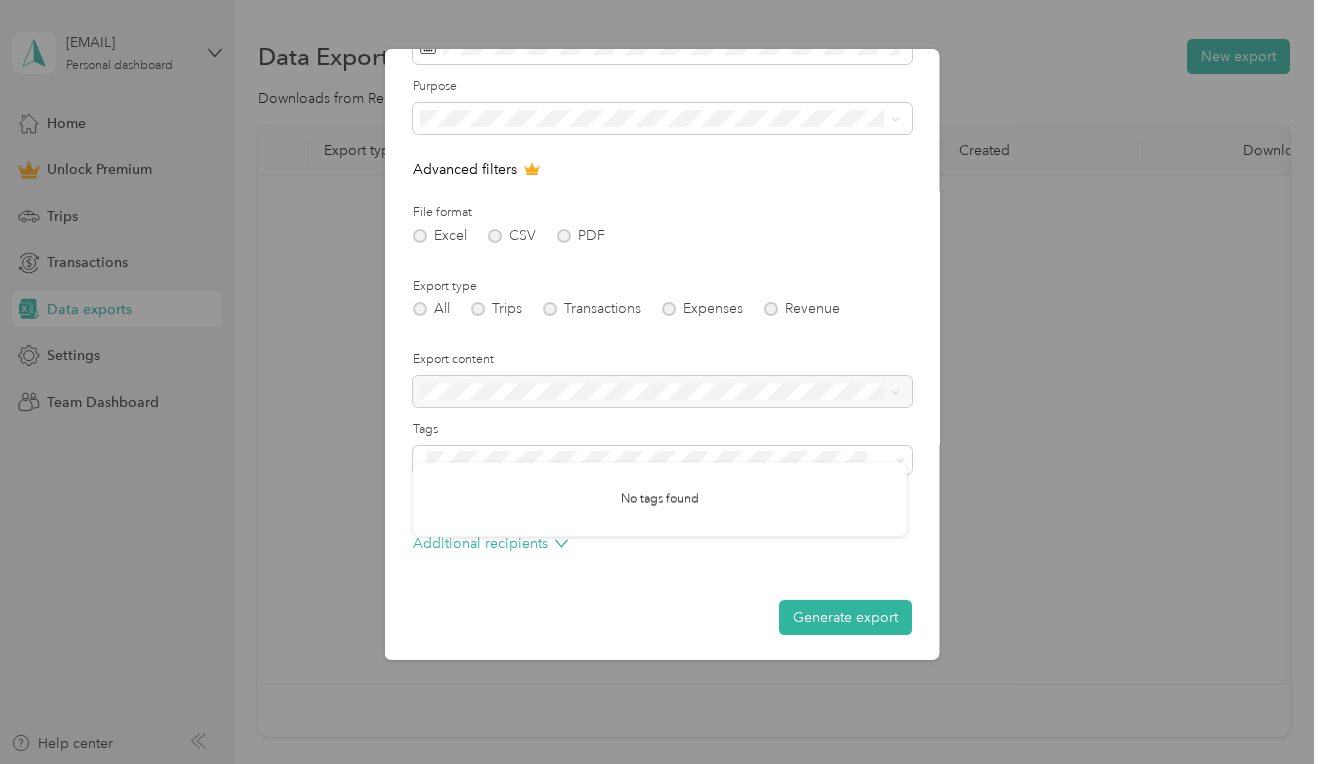 click on "All Trips Transactions Expenses Revenue" at bounding box center (662, 309) 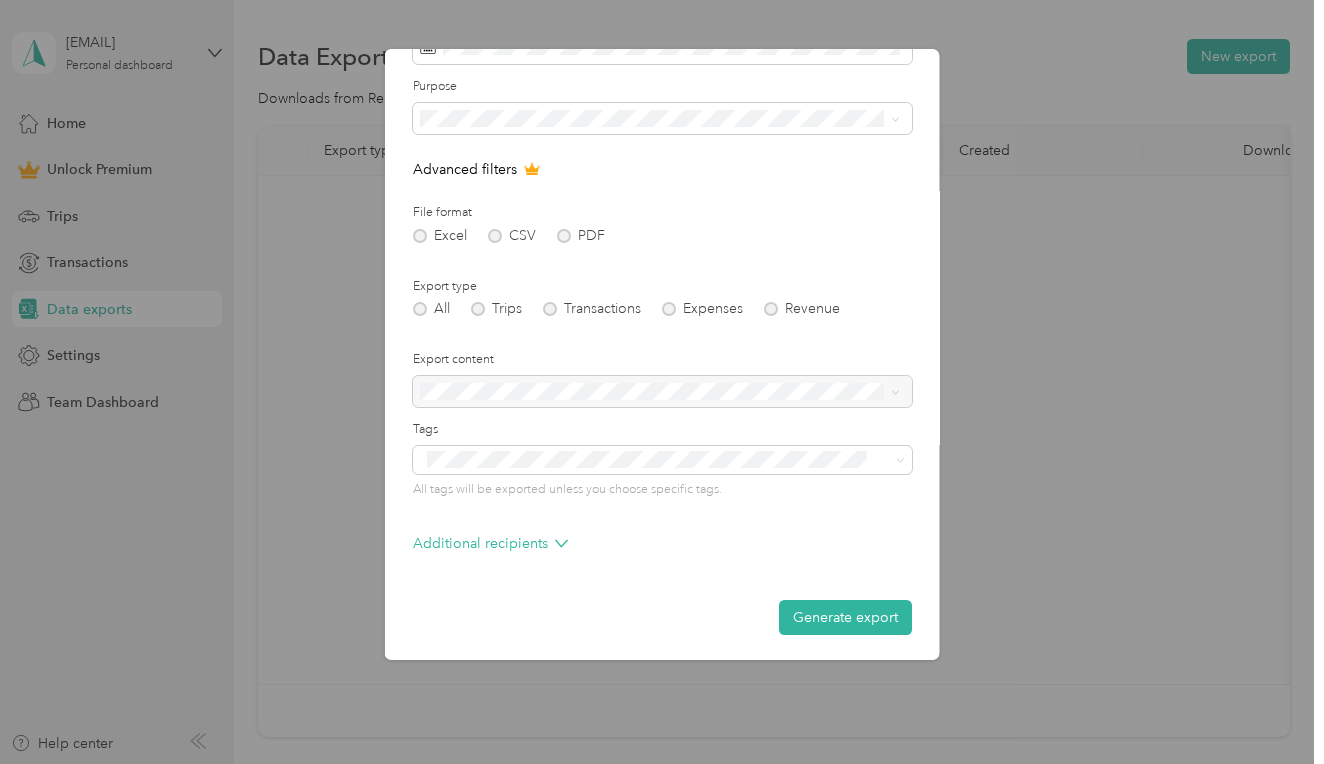 click on "All Trips Transactions Expenses Revenue" at bounding box center [662, 309] 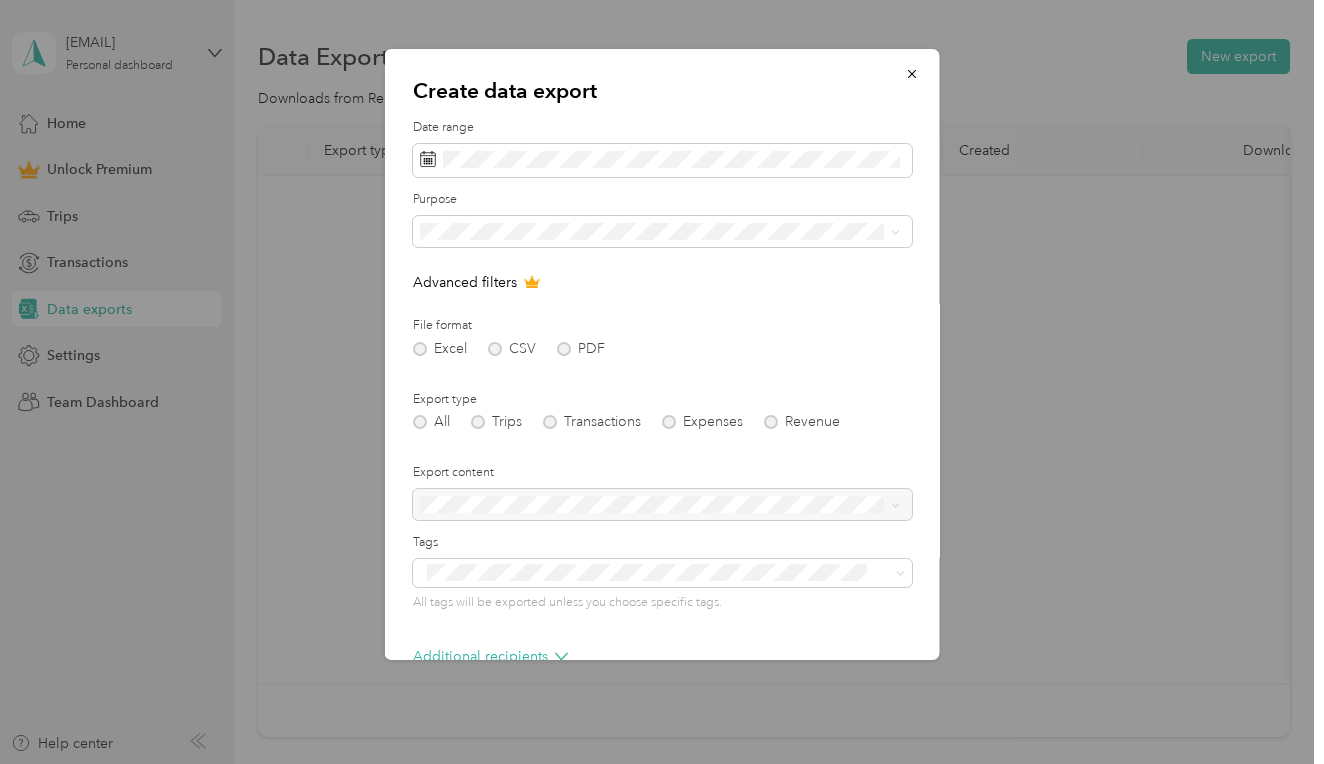 scroll, scrollTop: 0, scrollLeft: 0, axis: both 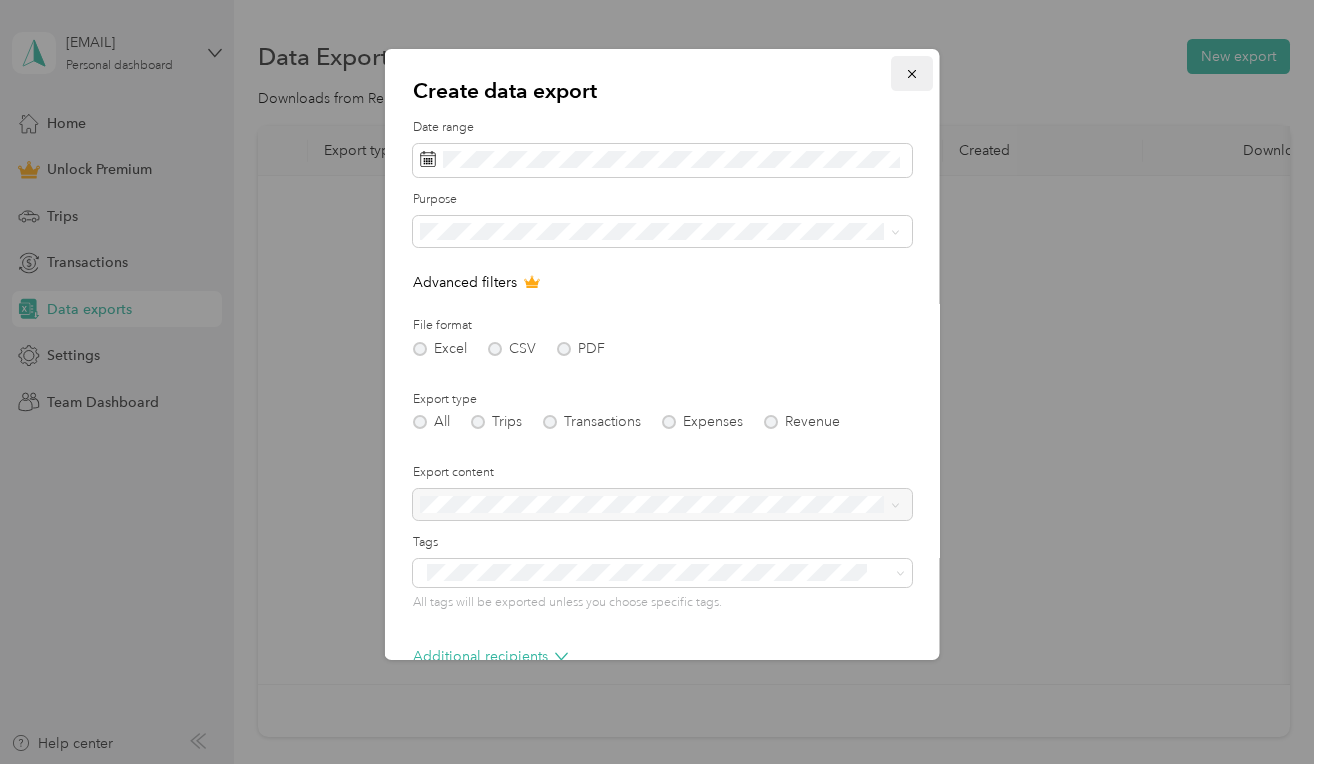 click at bounding box center (912, 73) 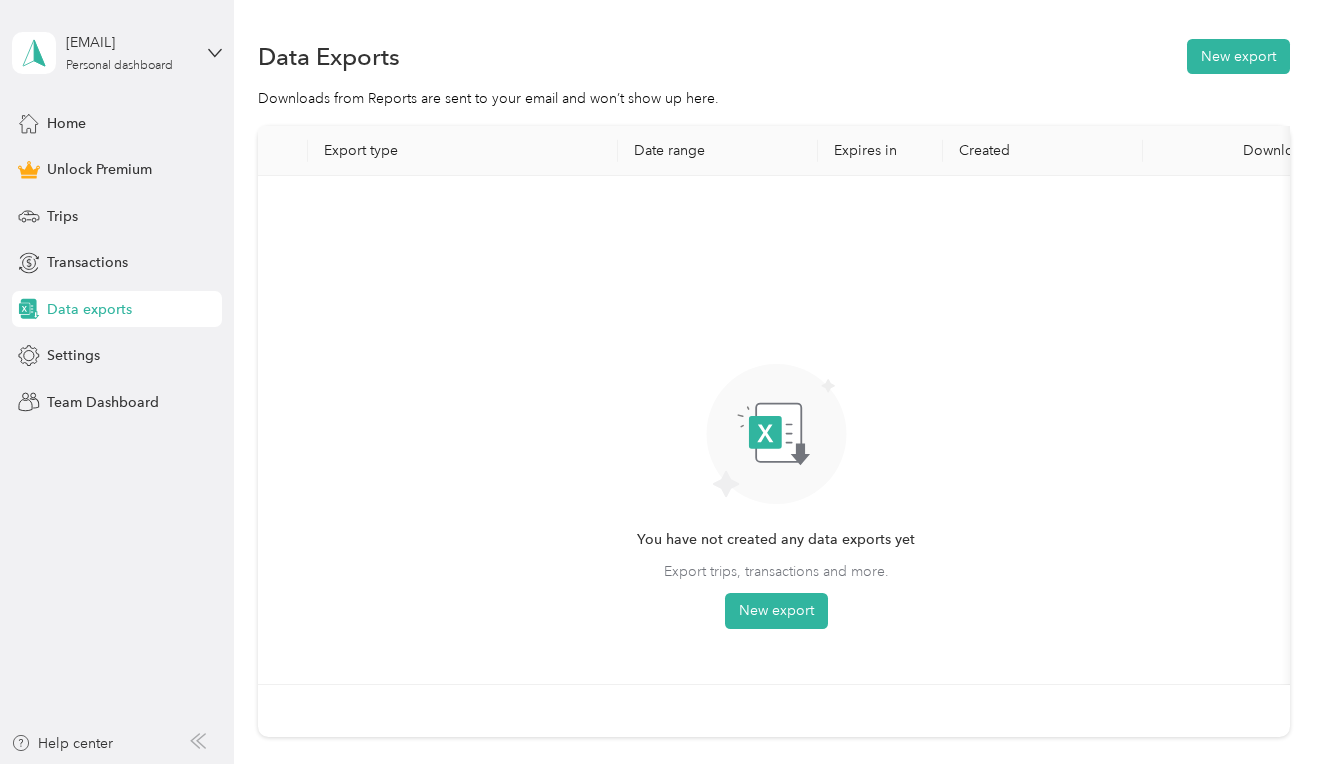 scroll, scrollTop: 0, scrollLeft: 0, axis: both 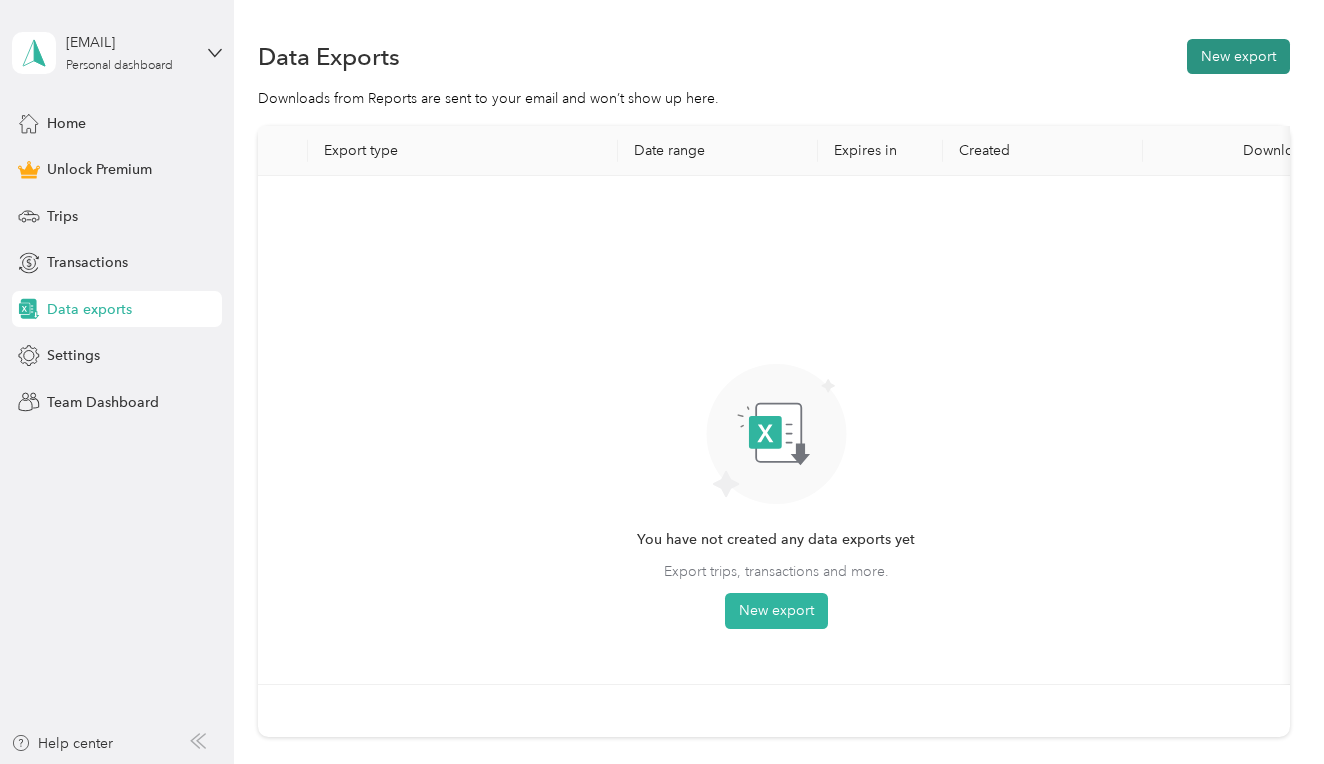click on "New export" at bounding box center (1238, 56) 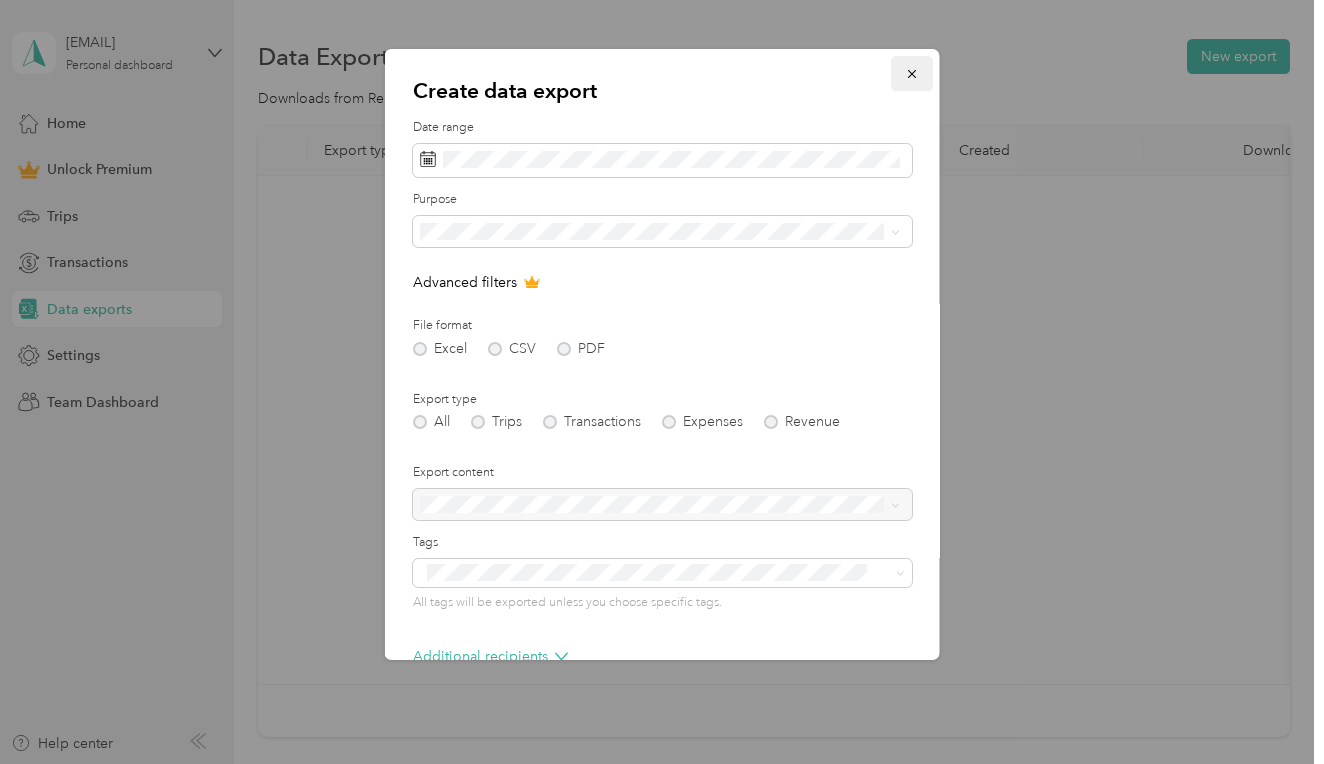 click at bounding box center (912, 73) 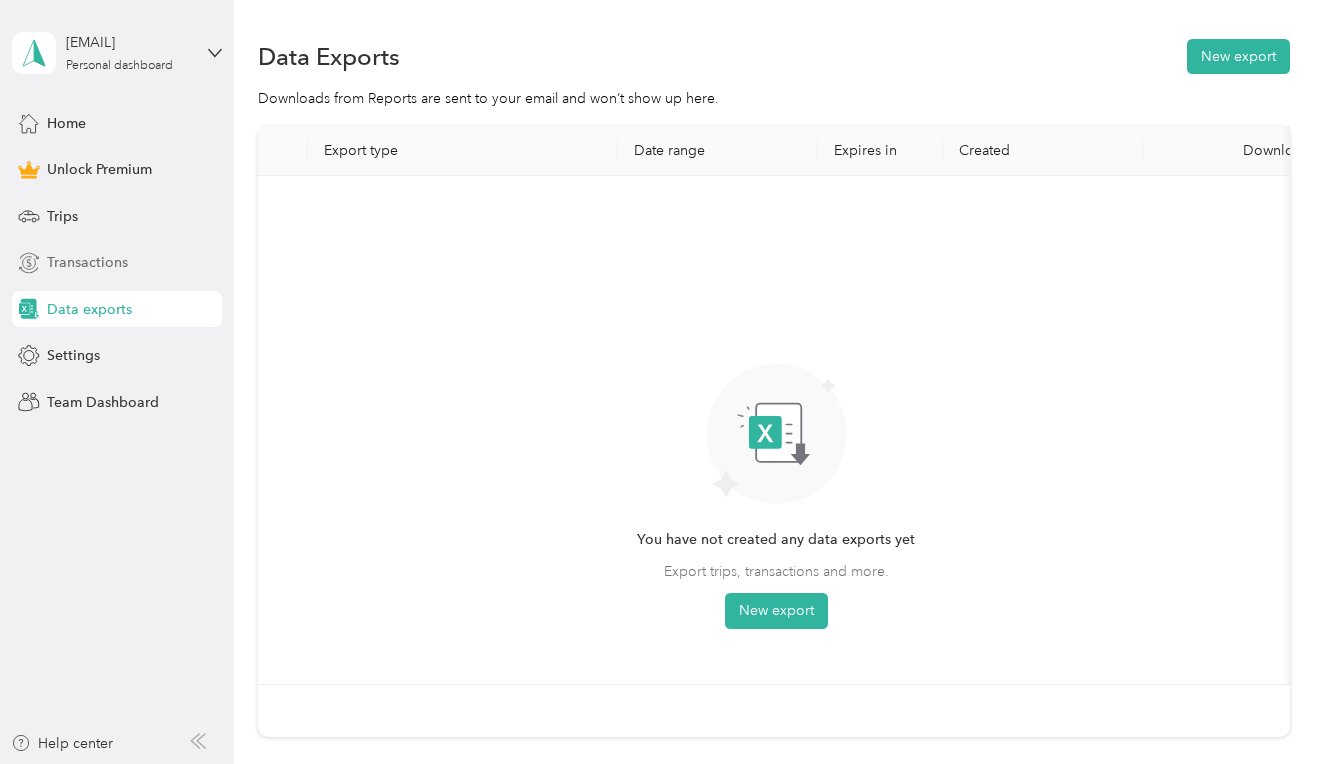 click on "Transactions" at bounding box center [87, 262] 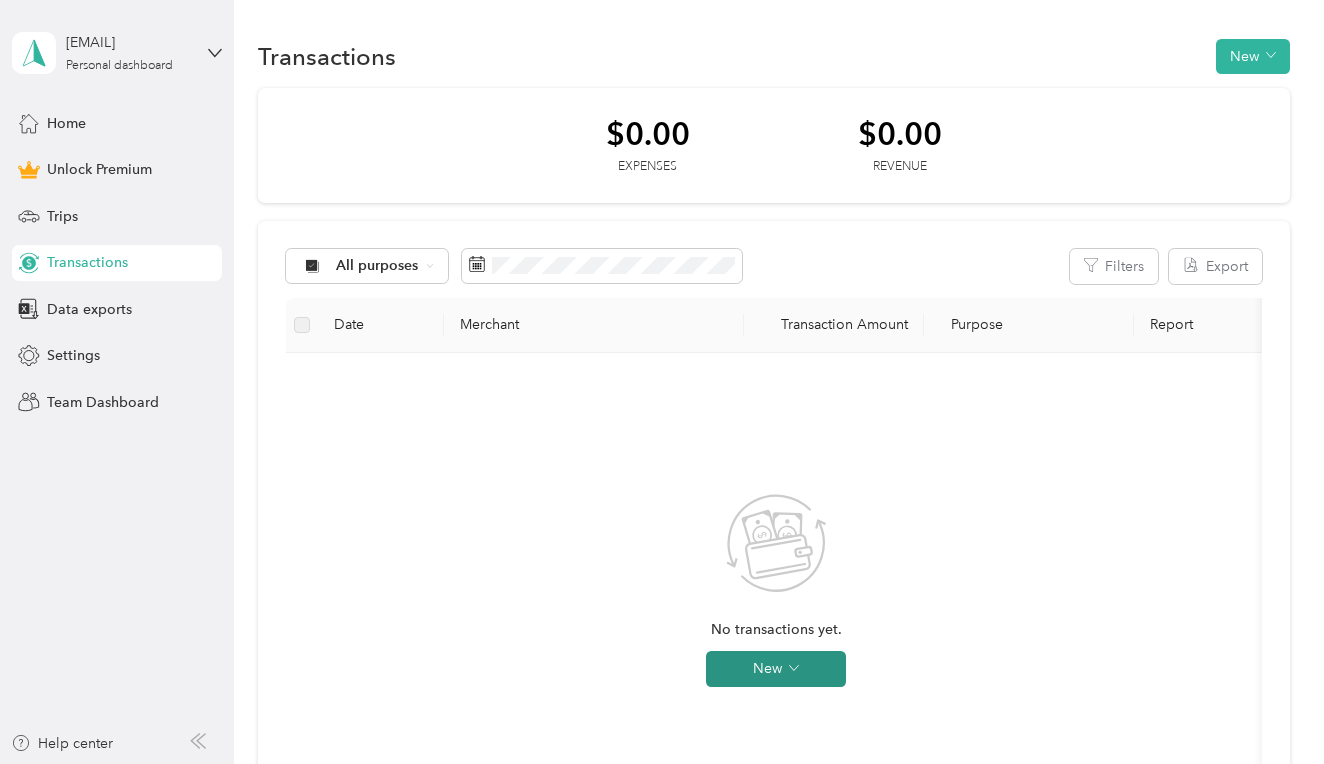 click on "New" at bounding box center [776, 669] 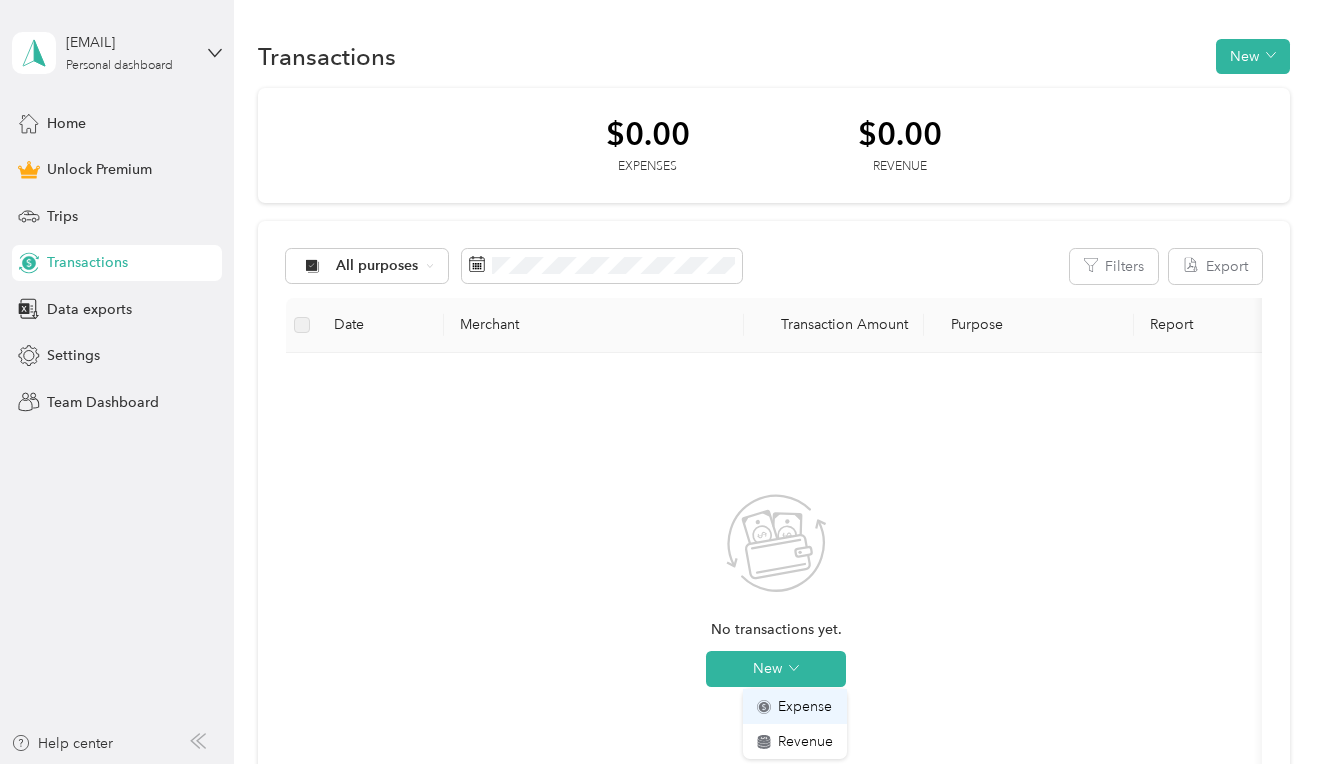 click on "Expense" at bounding box center (805, 706) 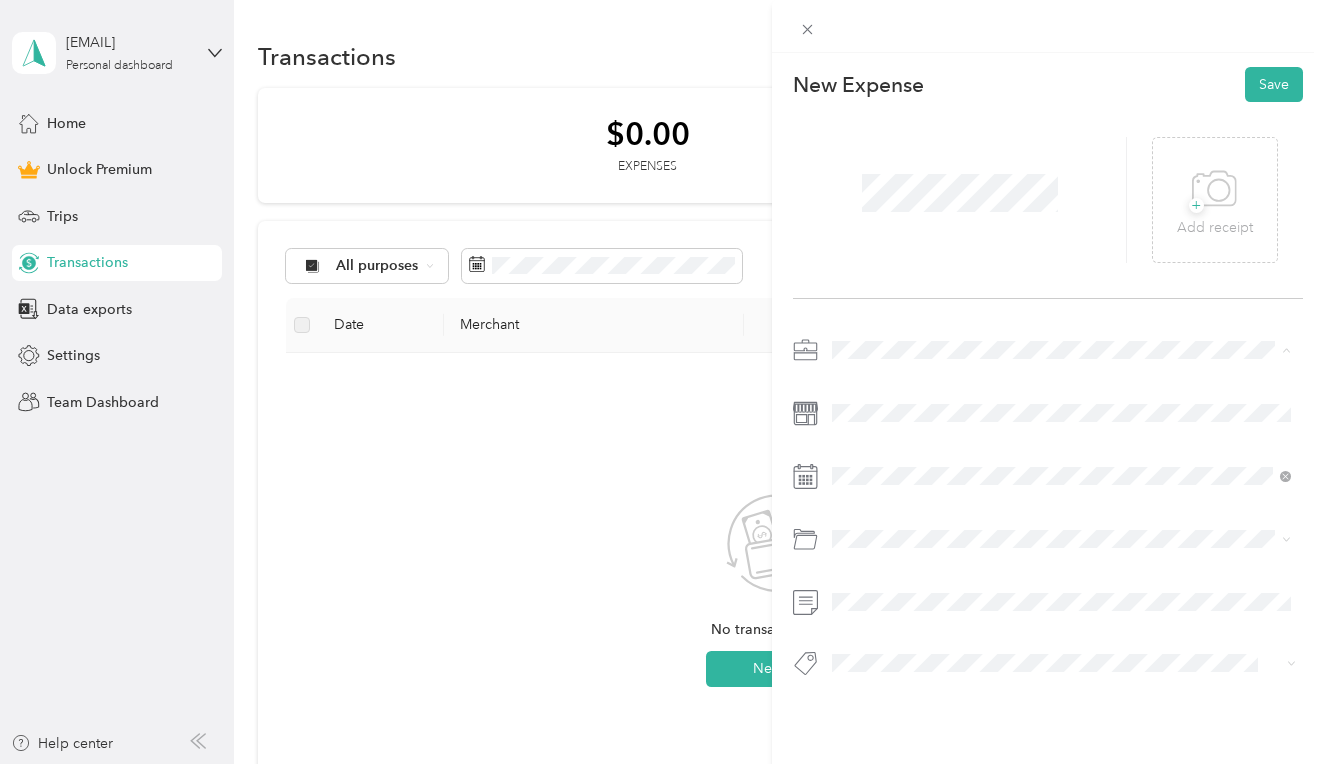 click on "Doordash" at bounding box center [1061, 455] 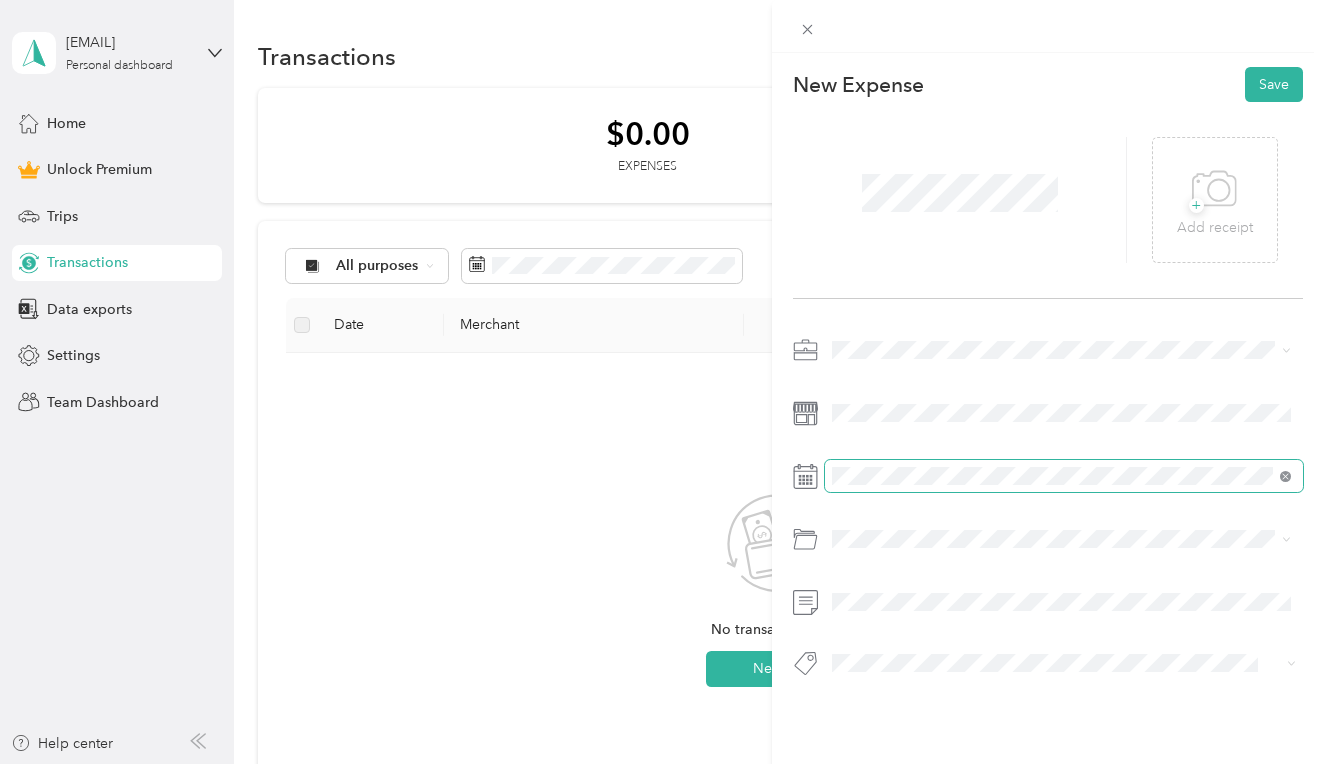 click 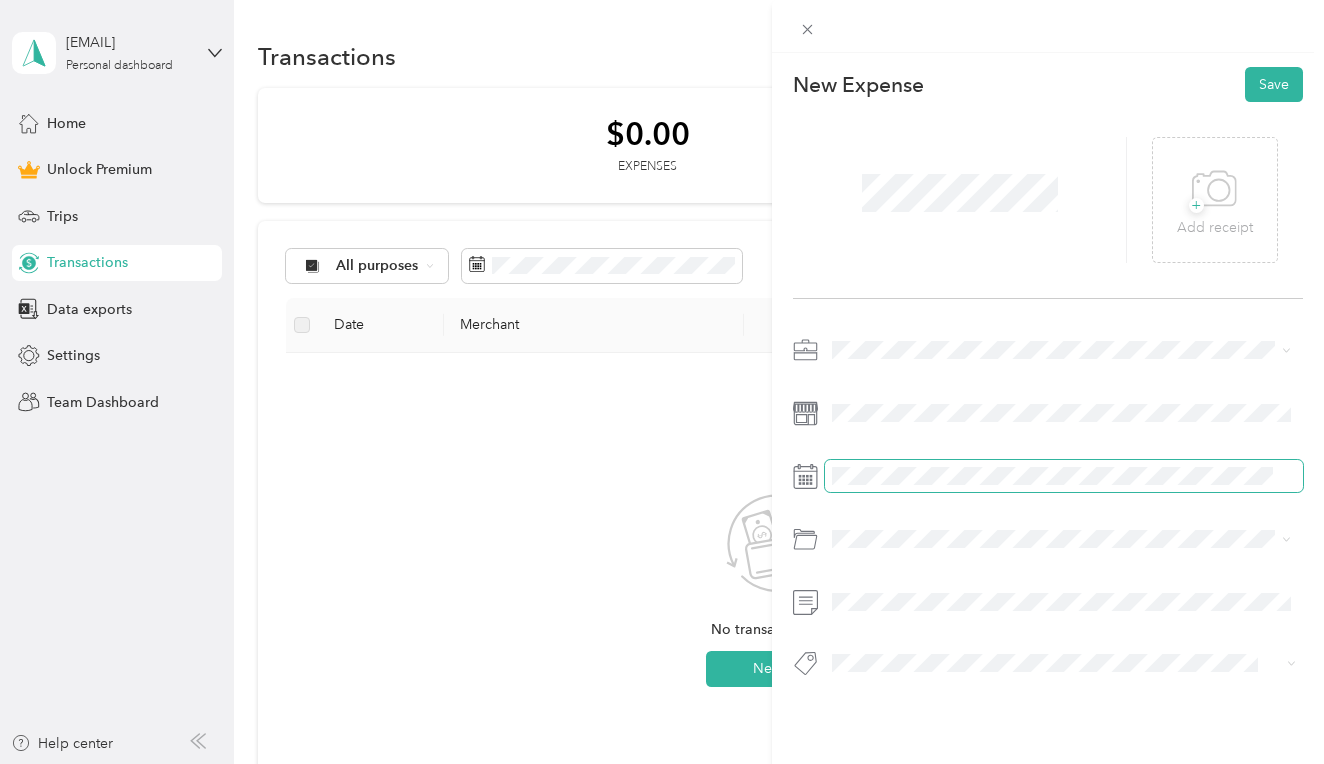 drag, startPoint x: 888, startPoint y: 448, endPoint x: 880, endPoint y: 487, distance: 39.812057 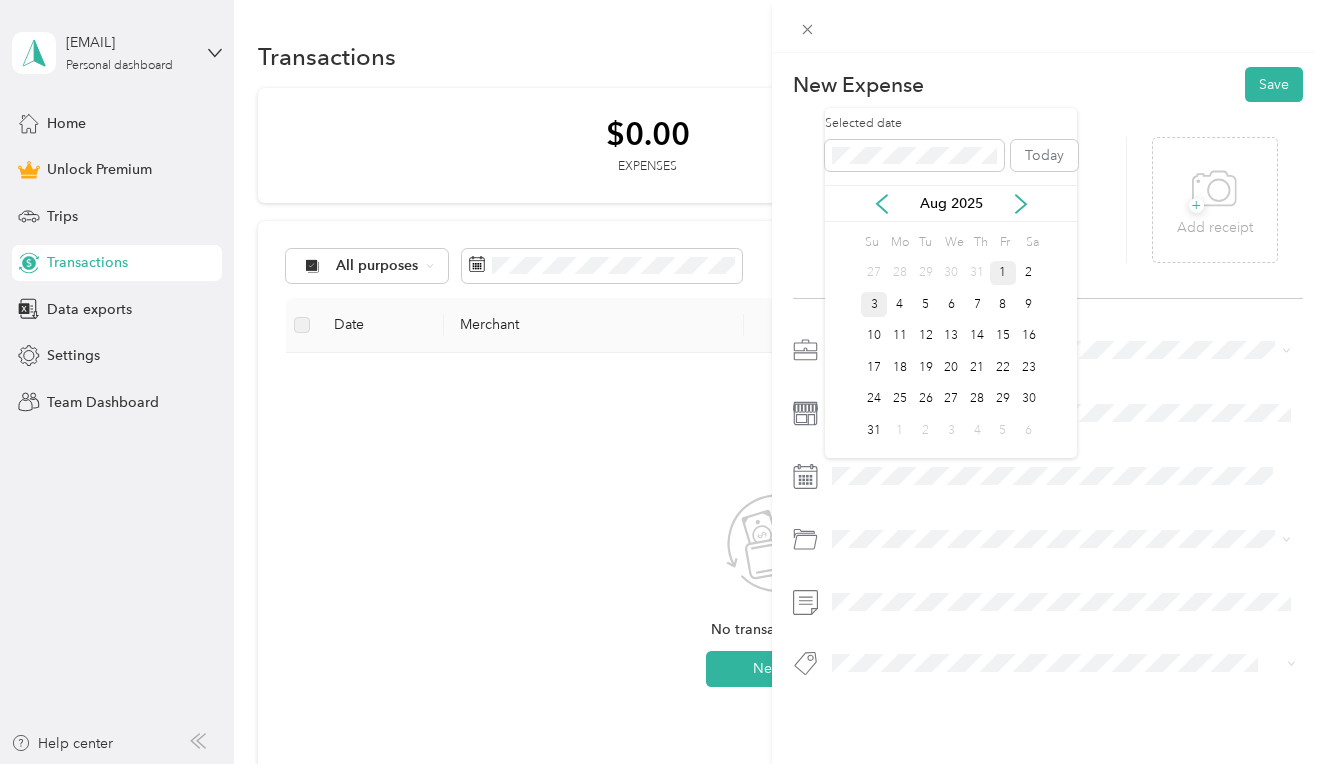 click on "1" at bounding box center [1003, 273] 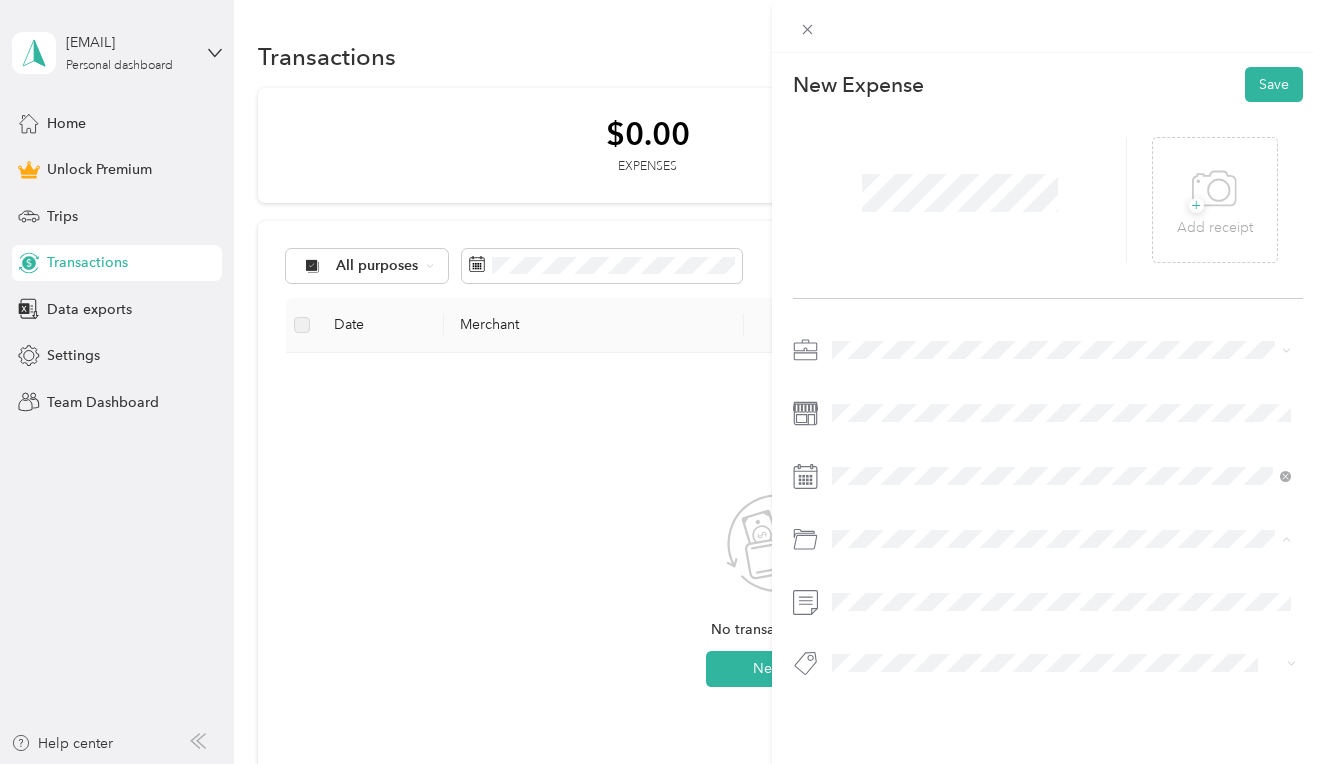 click on "Gasoline" at bounding box center (1061, 304) 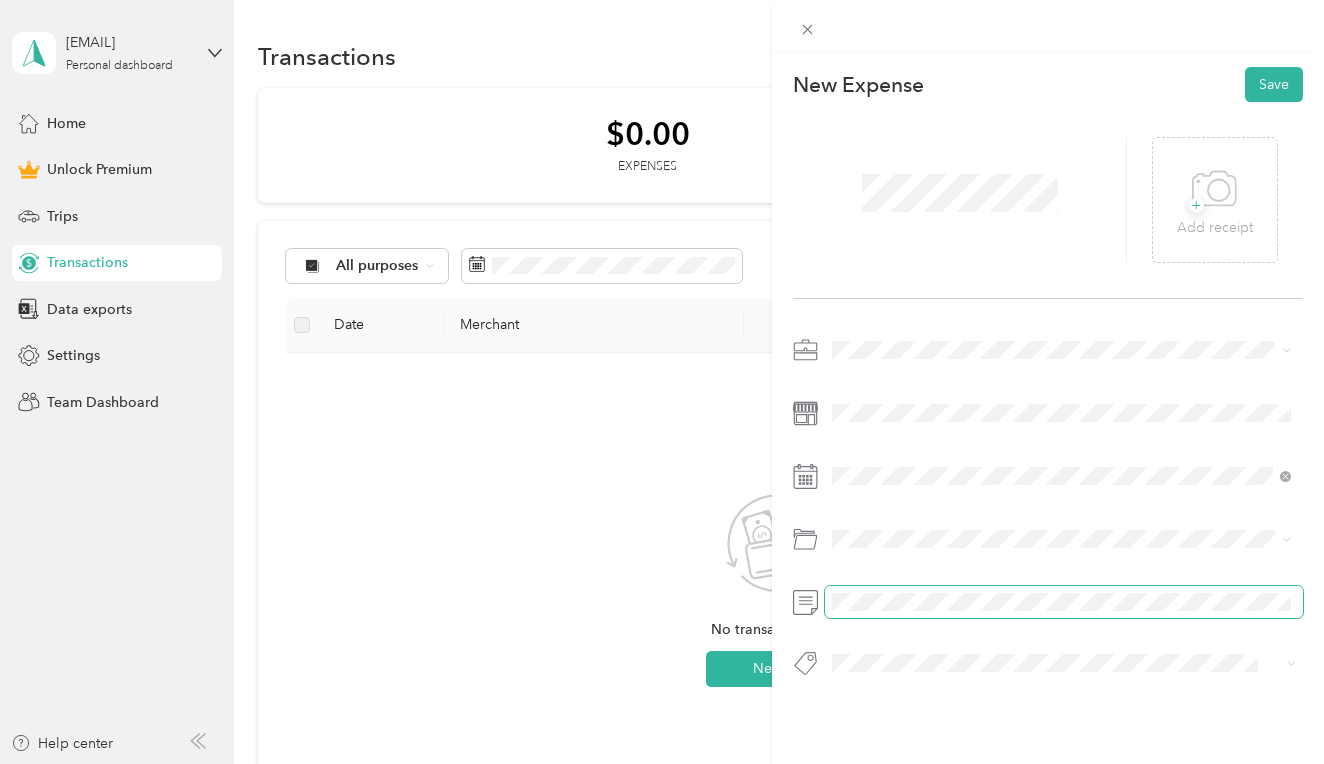 scroll, scrollTop: 0, scrollLeft: 0, axis: both 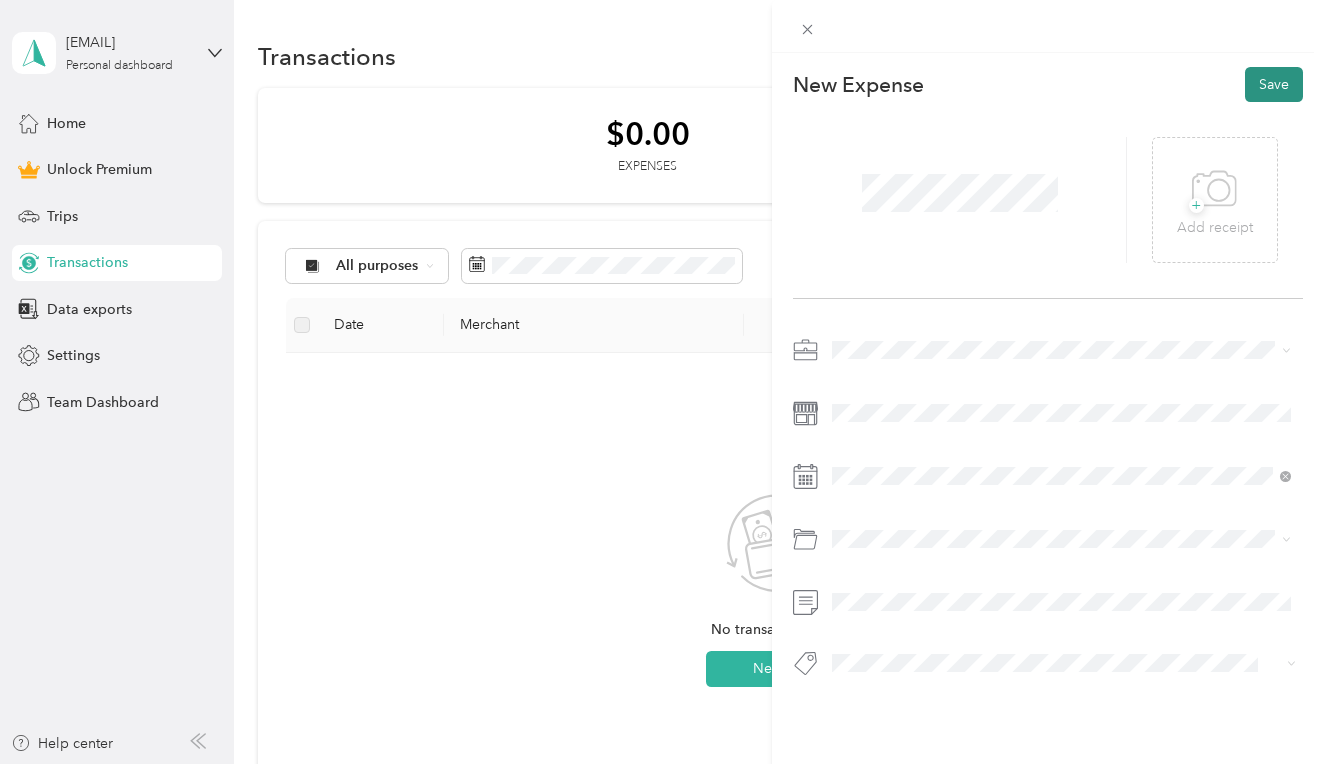 click on "Save" at bounding box center [1274, 84] 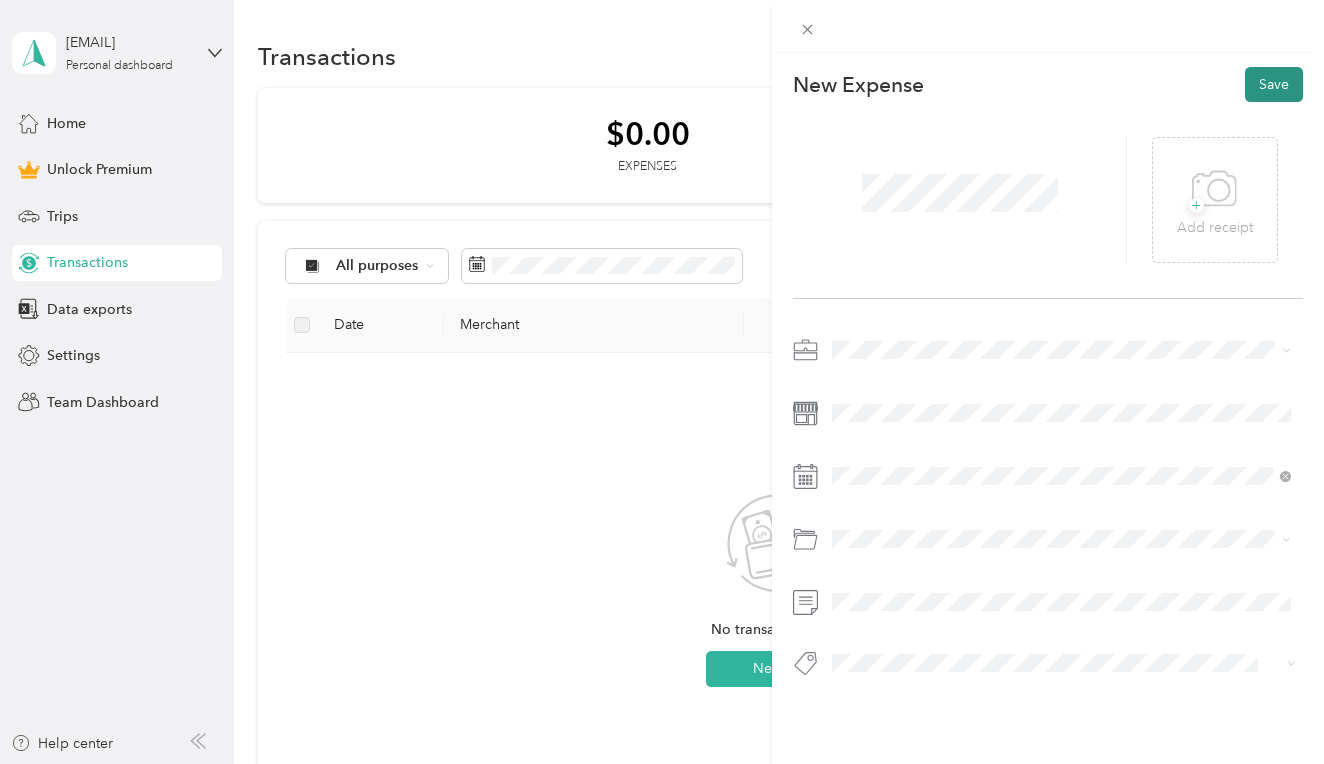 click on "Save" at bounding box center [1274, 84] 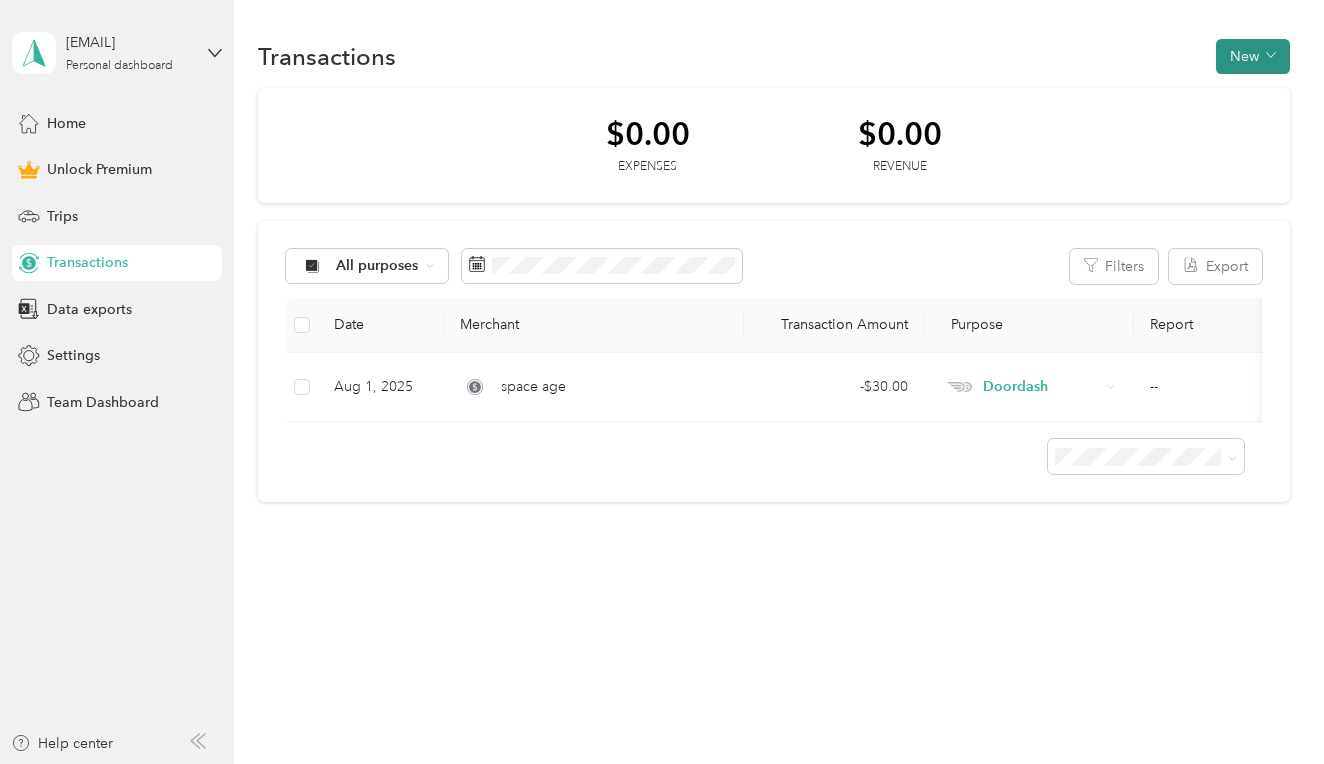 click on "New" at bounding box center [1253, 56] 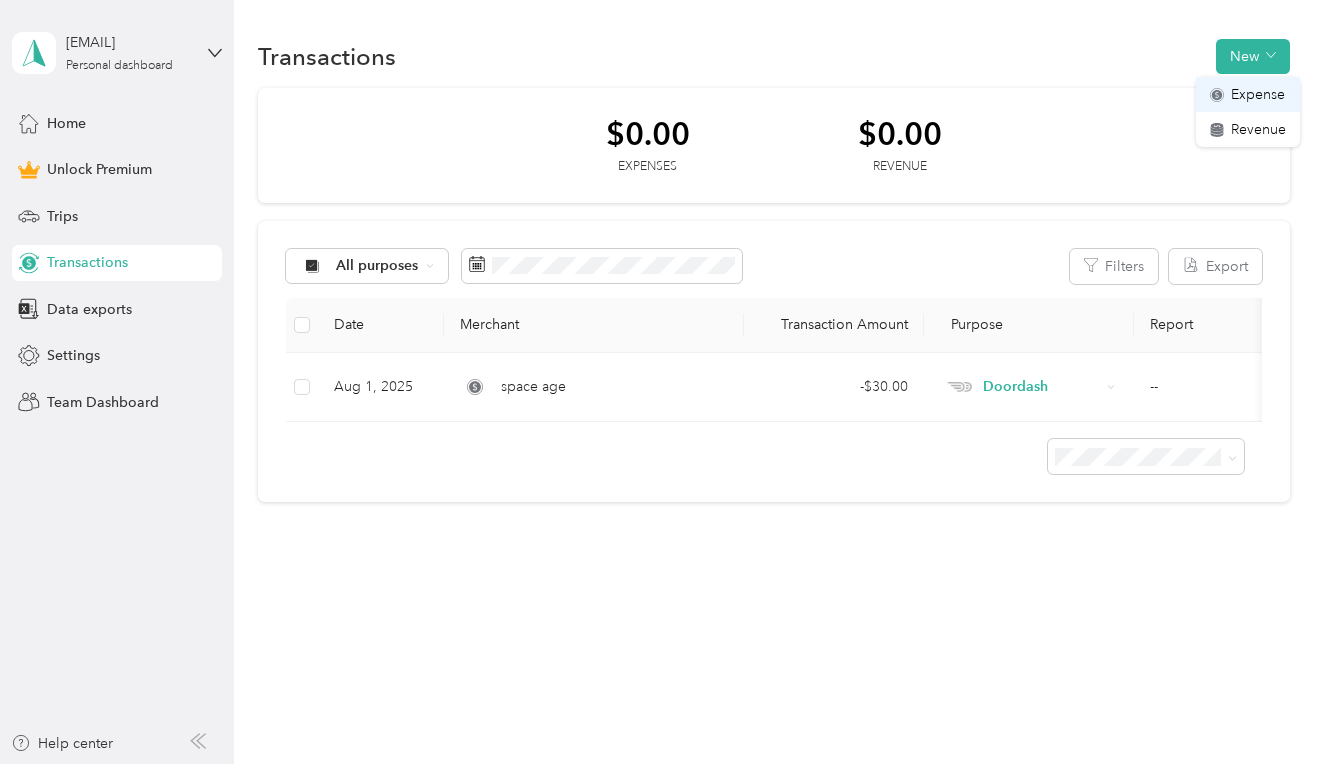 click on "Expense" at bounding box center (1258, 94) 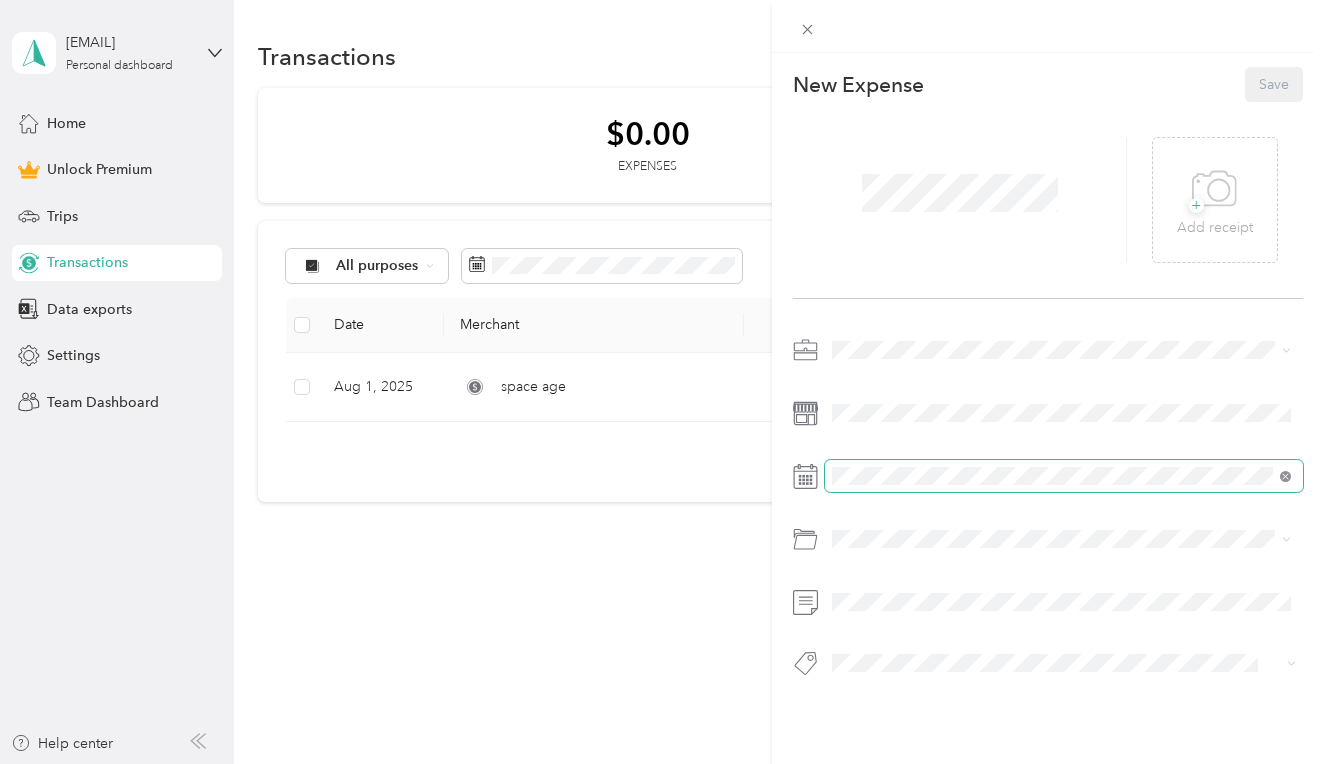 click 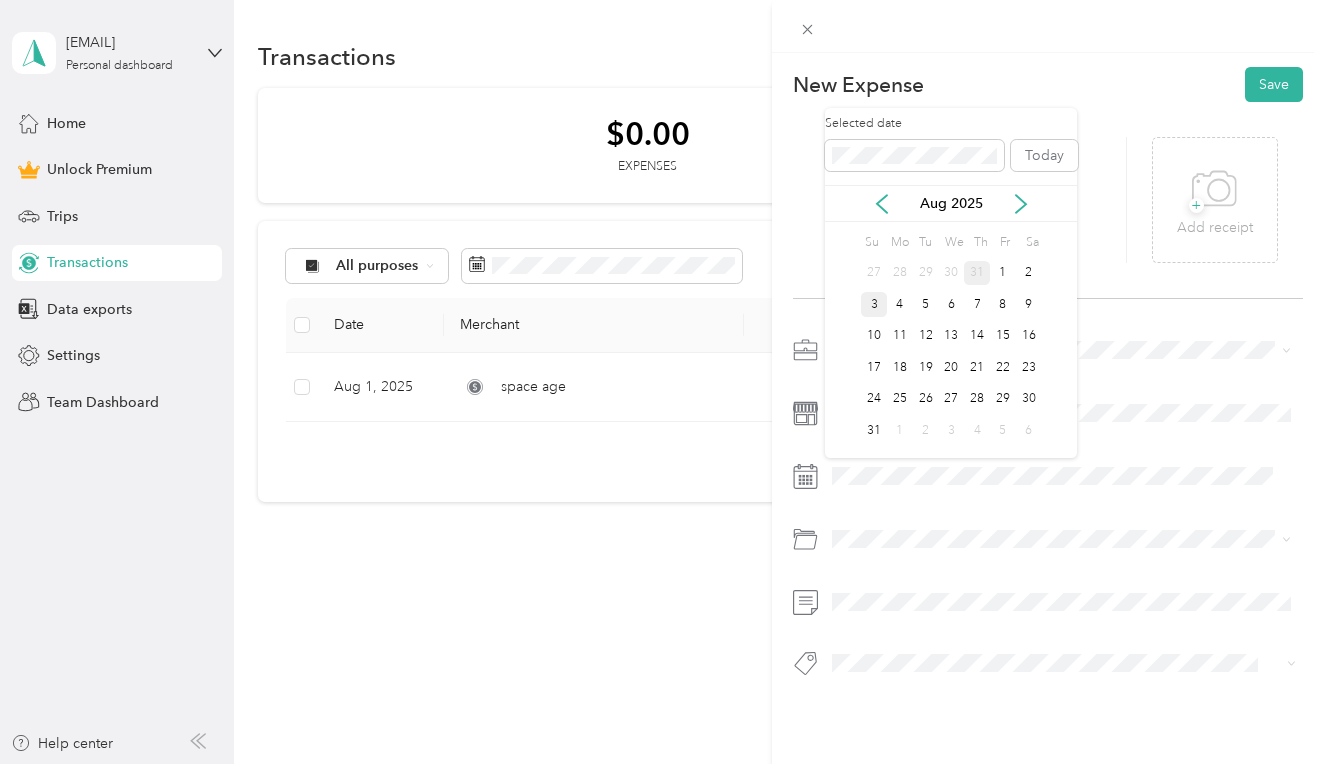 click on "31" at bounding box center (977, 273) 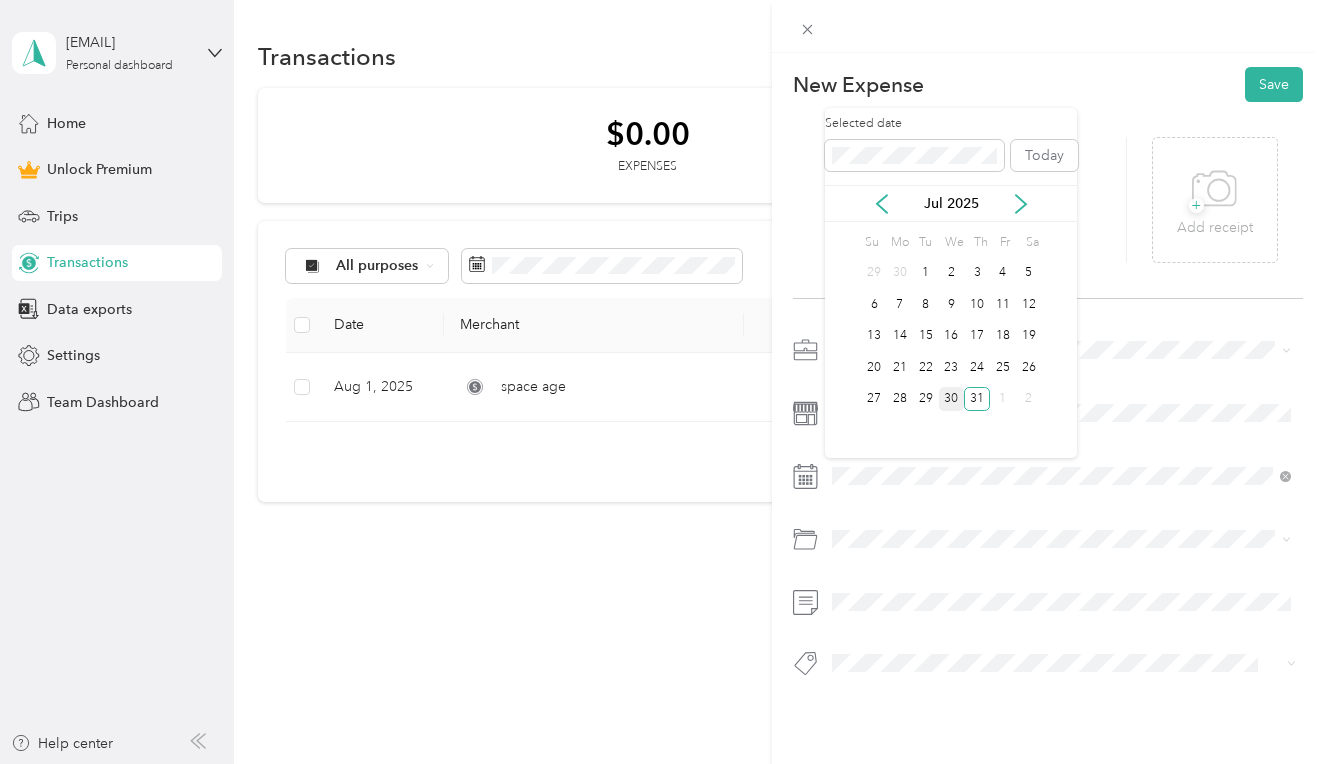 click on "30" at bounding box center (952, 399) 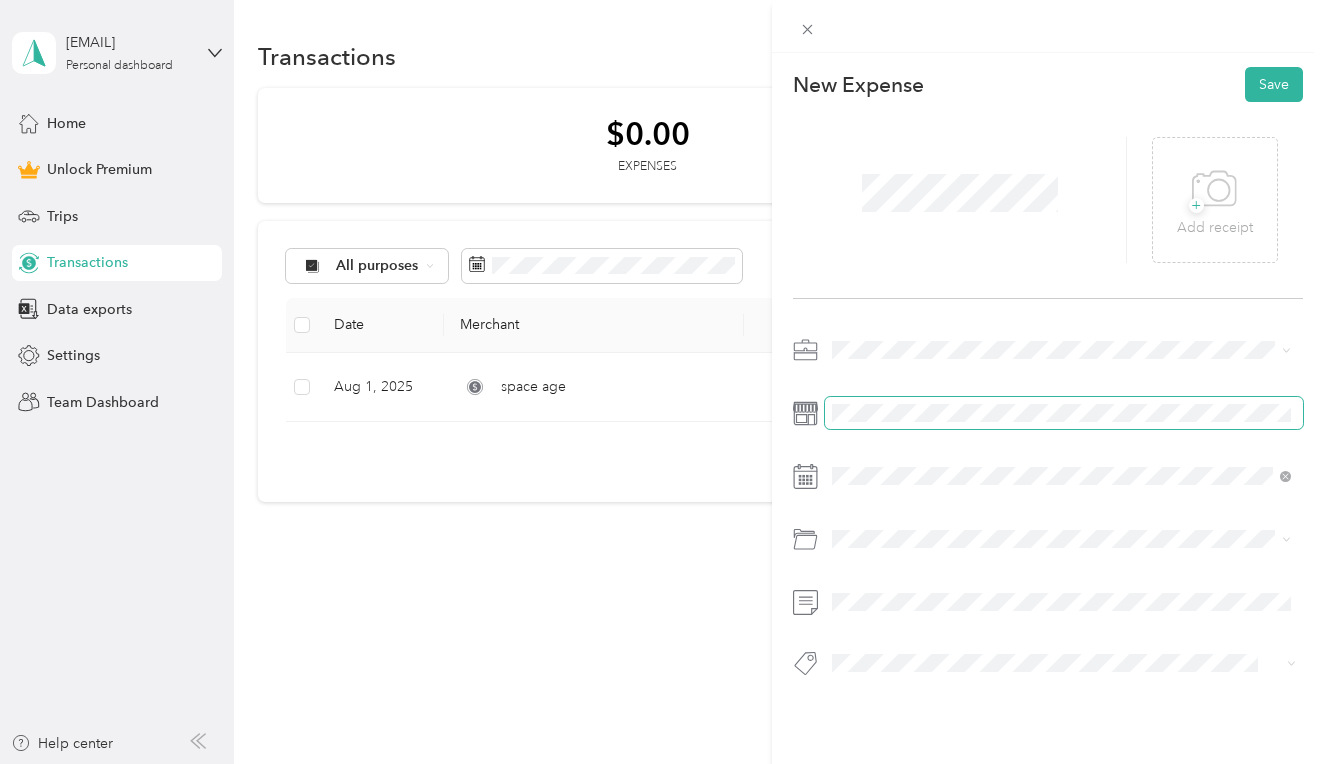 click at bounding box center (1064, 413) 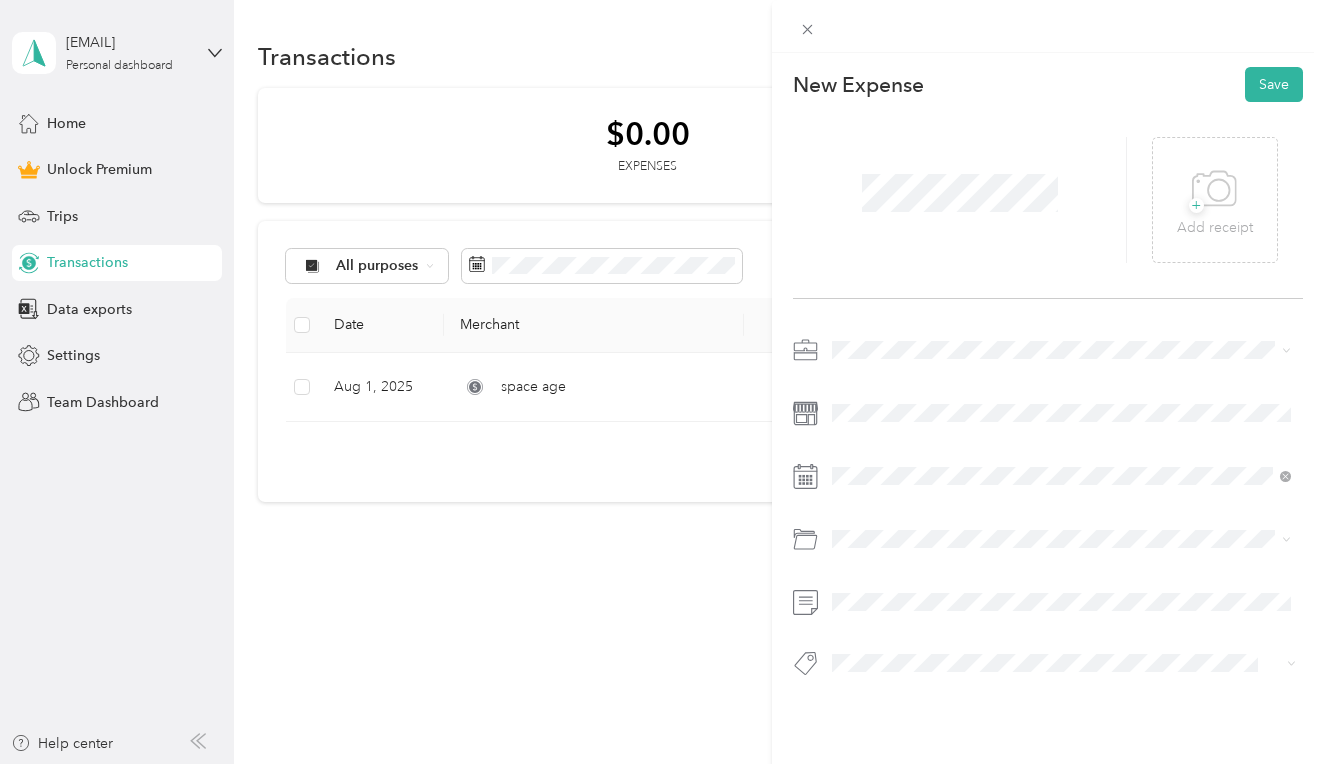 click on "Gasoline" at bounding box center [1061, 298] 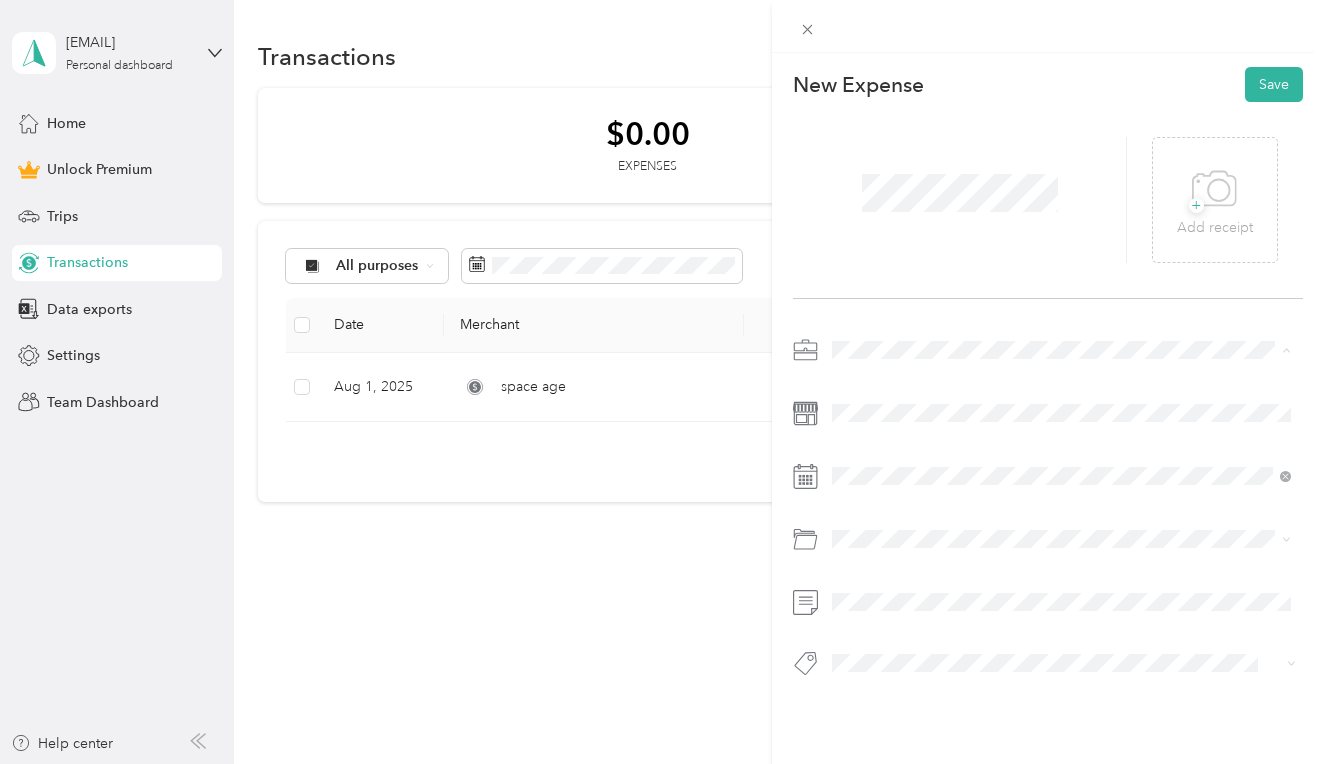 click on "Work" at bounding box center [1061, 385] 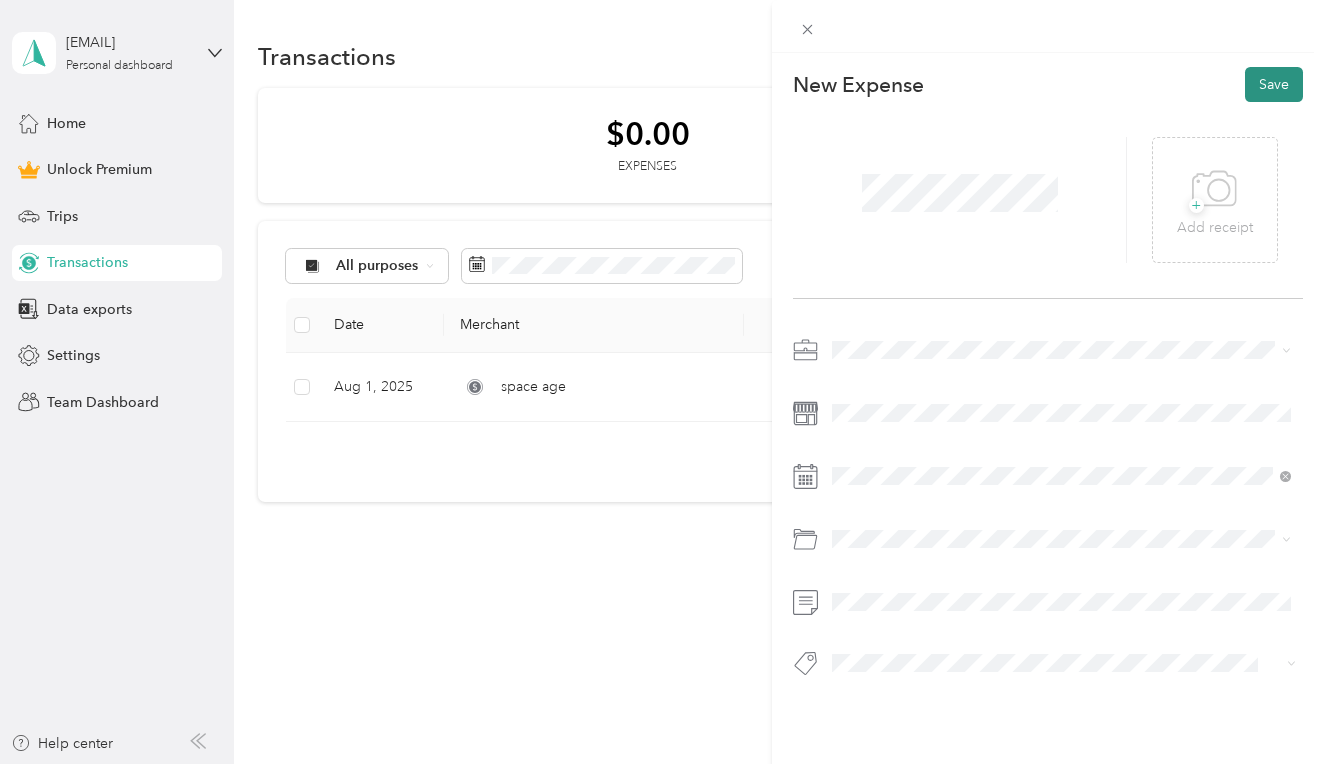 click on "Save" at bounding box center (1274, 84) 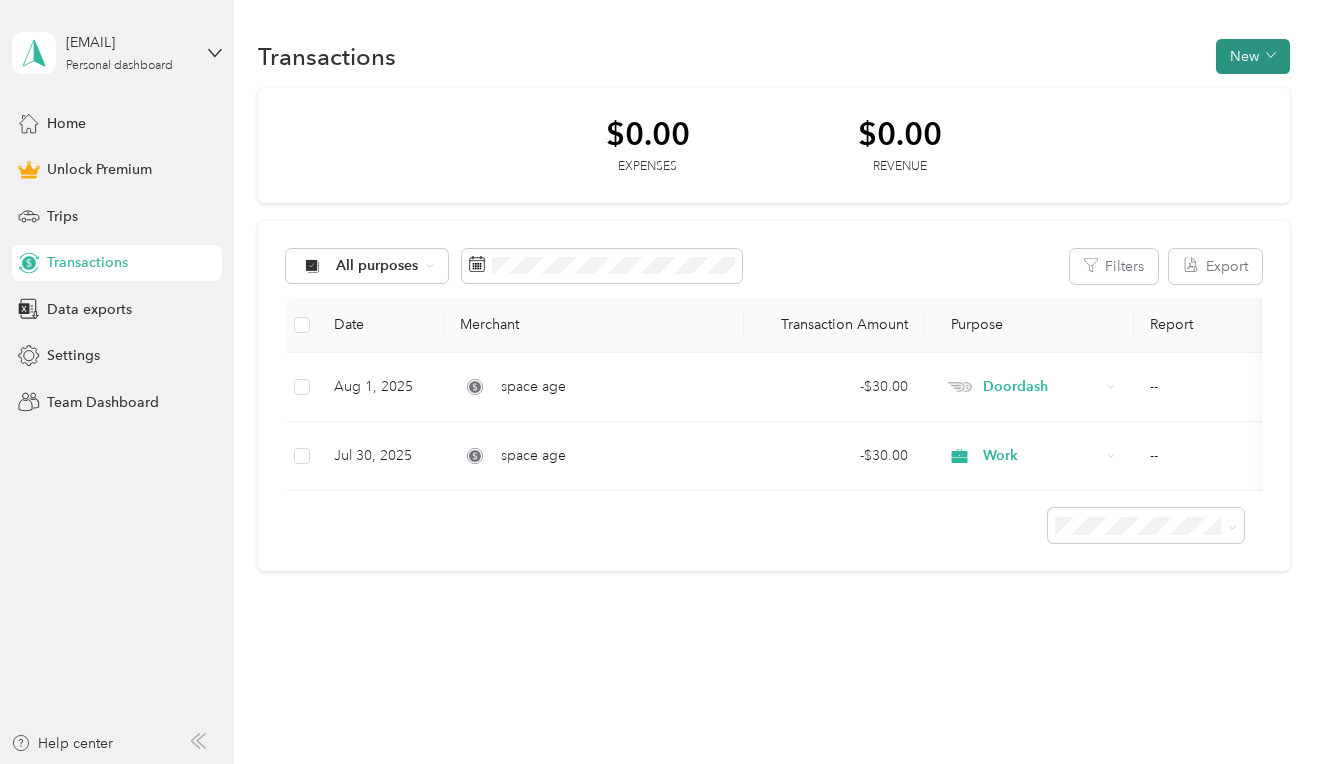 click on "New" at bounding box center (1253, 56) 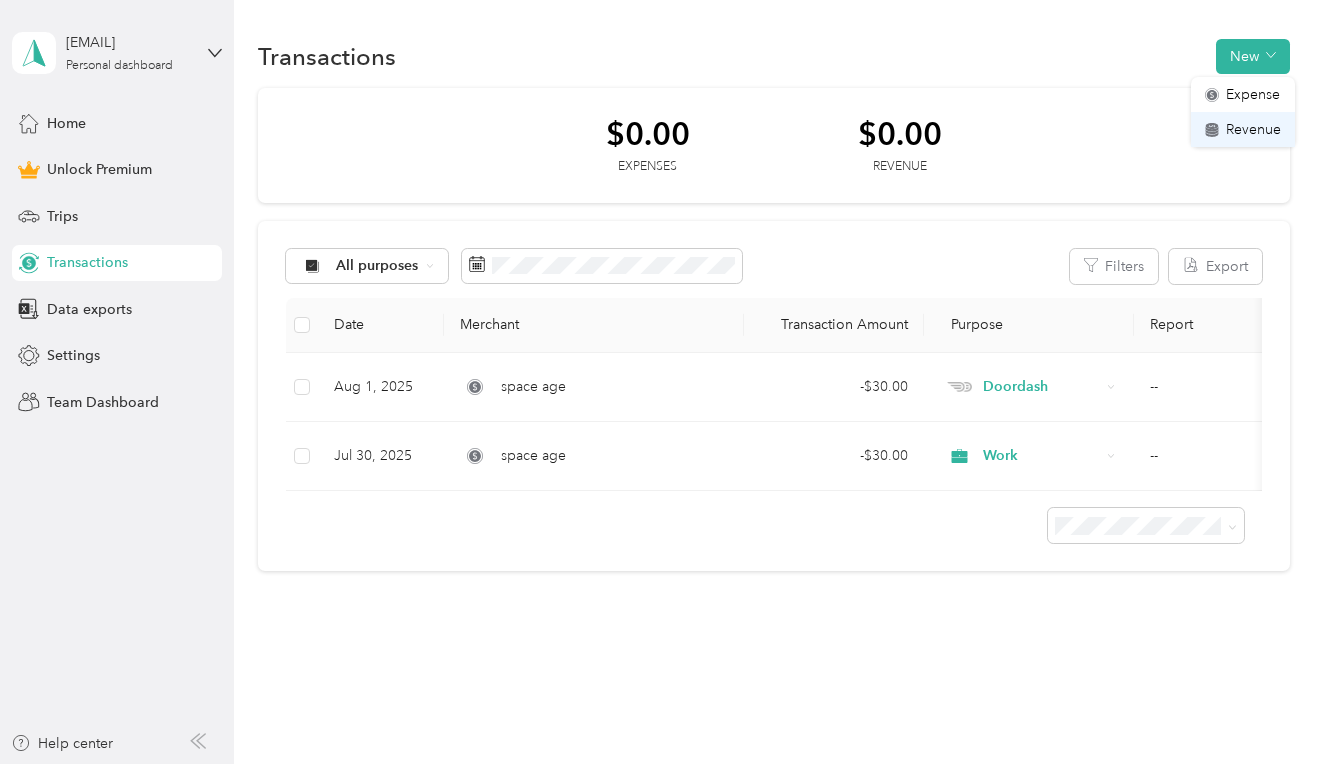 click on "Revenue" at bounding box center [1253, 129] 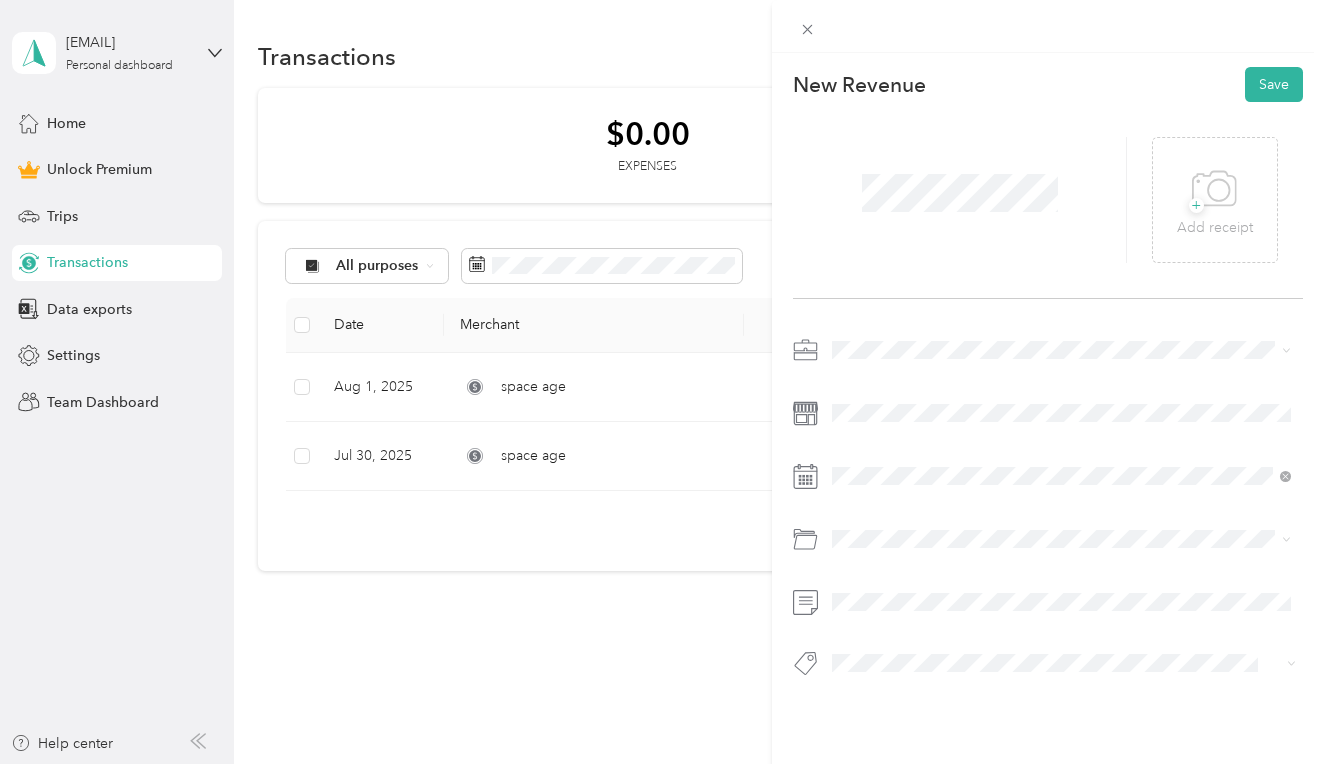 click on "Doordash" at bounding box center (871, 454) 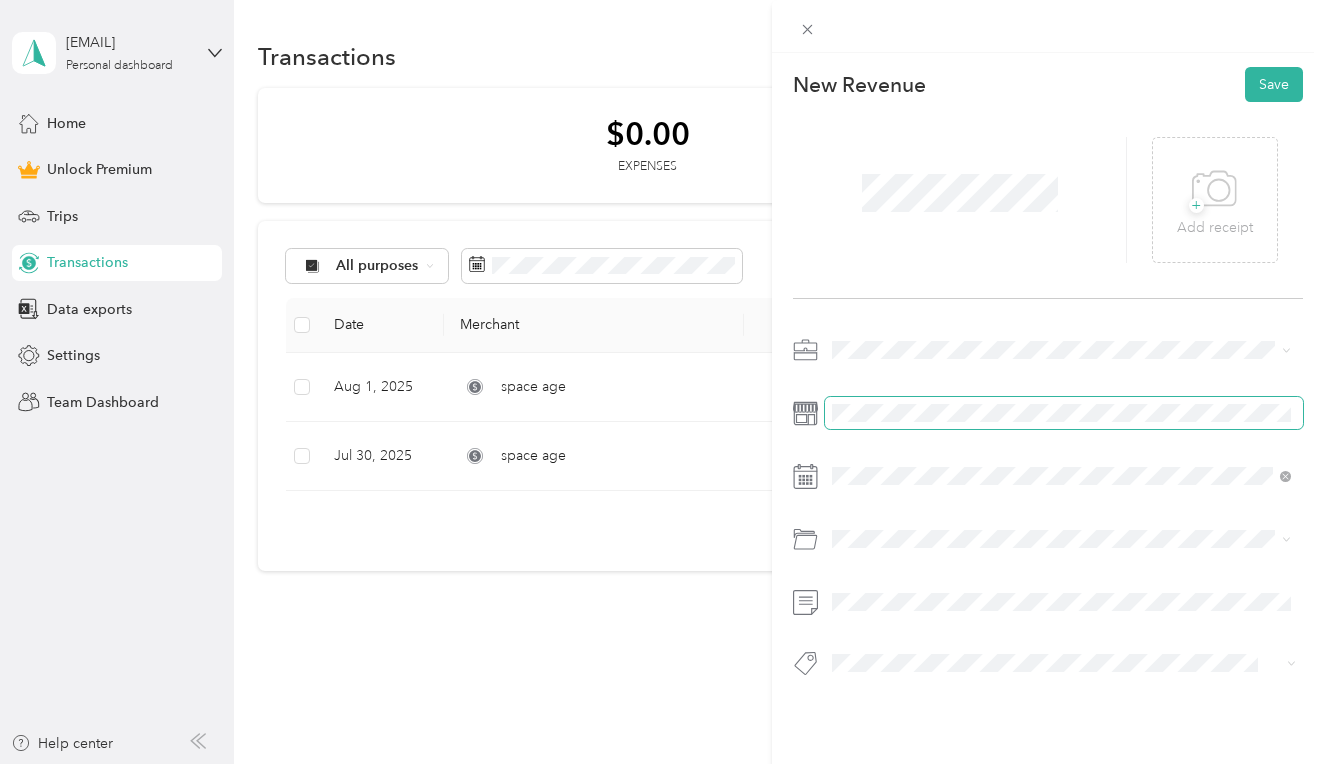 click at bounding box center [1064, 413] 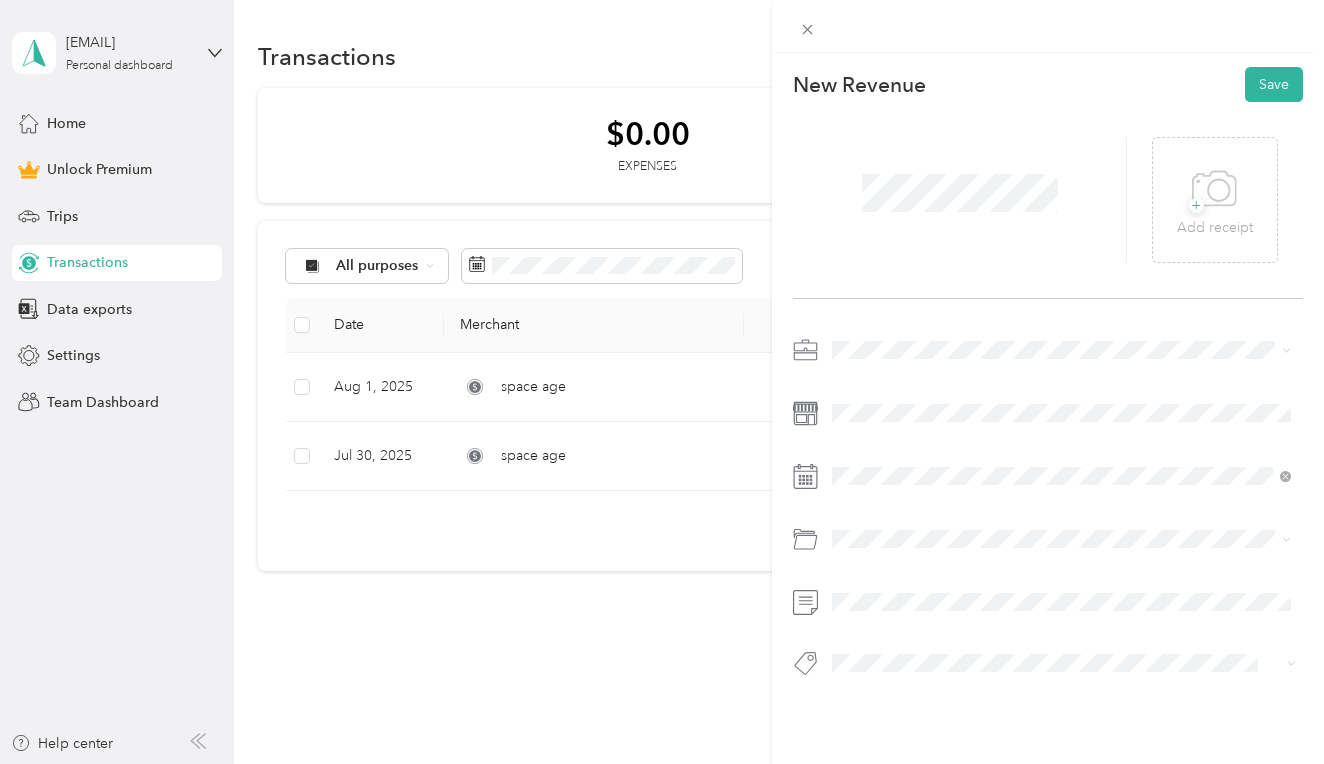 drag, startPoint x: 1162, startPoint y: 402, endPoint x: 1052, endPoint y: 495, distance: 144.04514 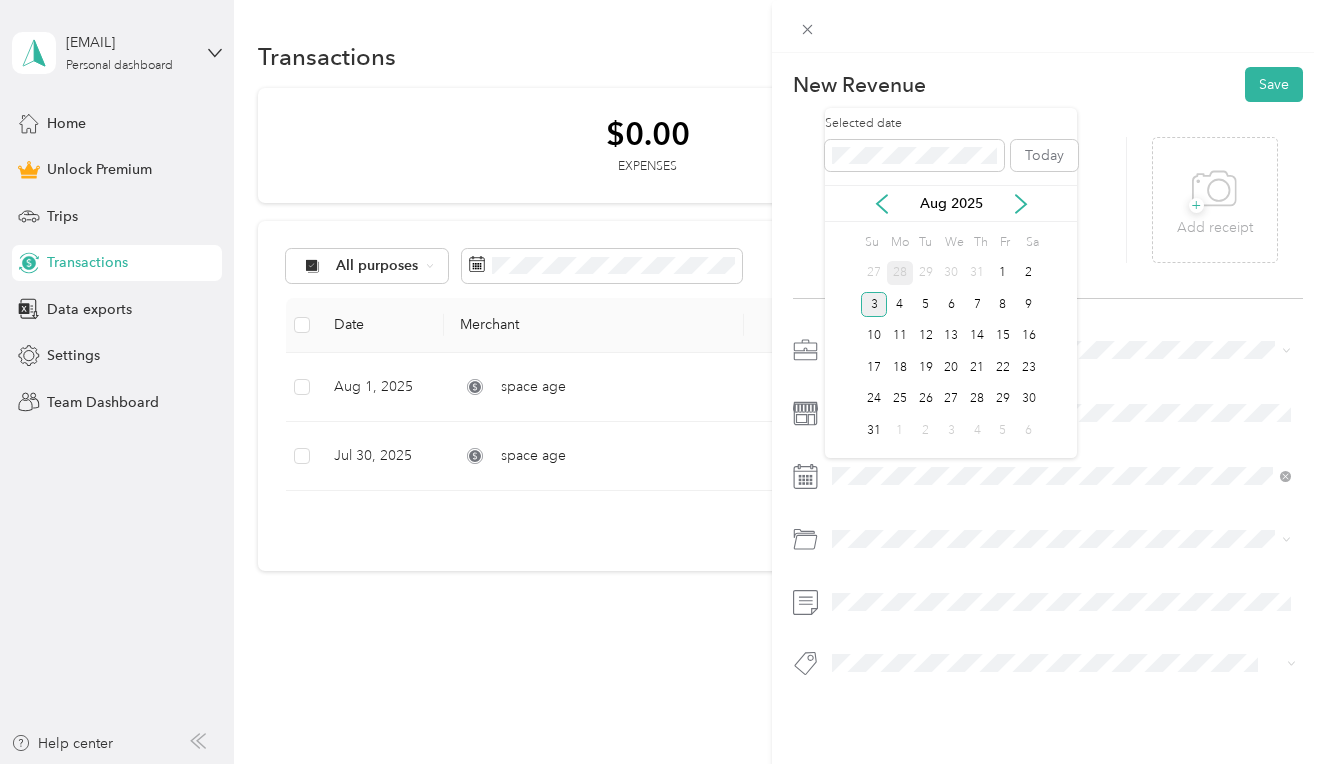 click on "28" at bounding box center (900, 273) 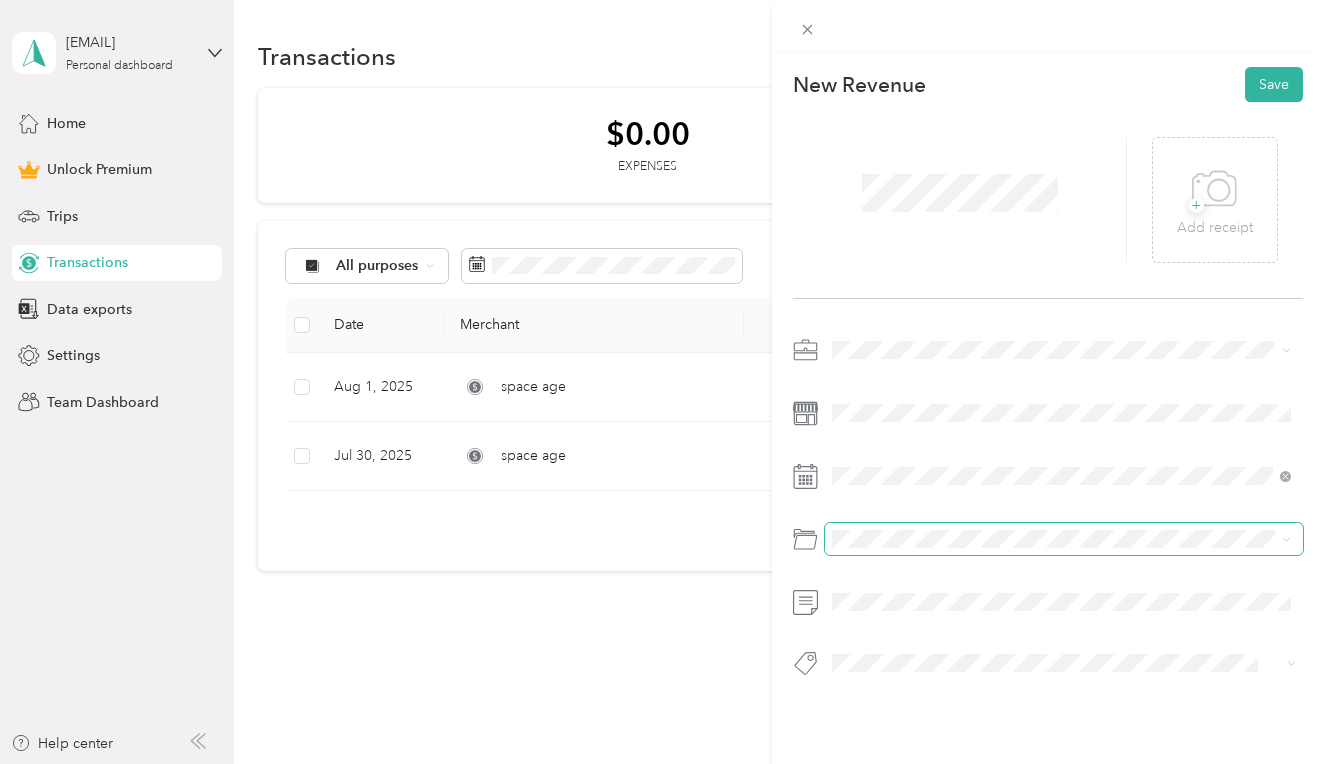 click at bounding box center (1064, 539) 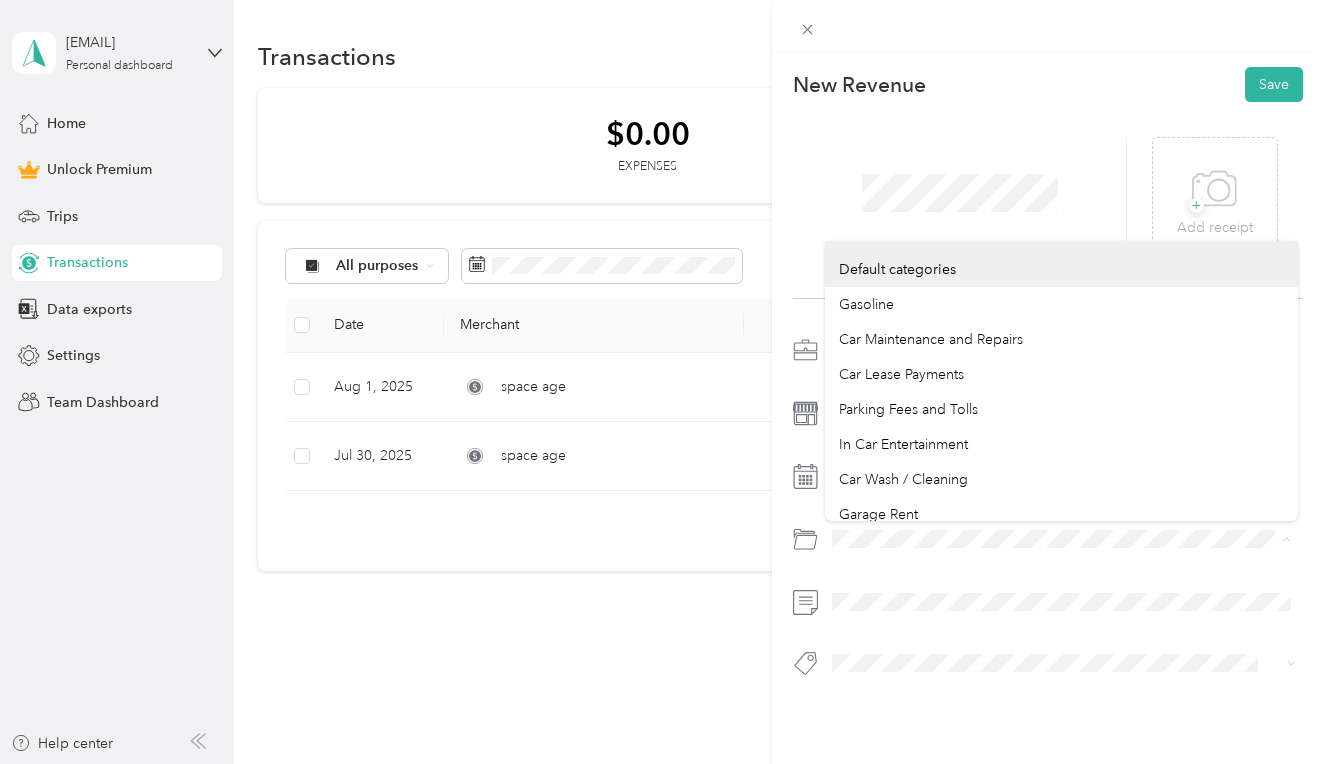 scroll, scrollTop: 0, scrollLeft: 0, axis: both 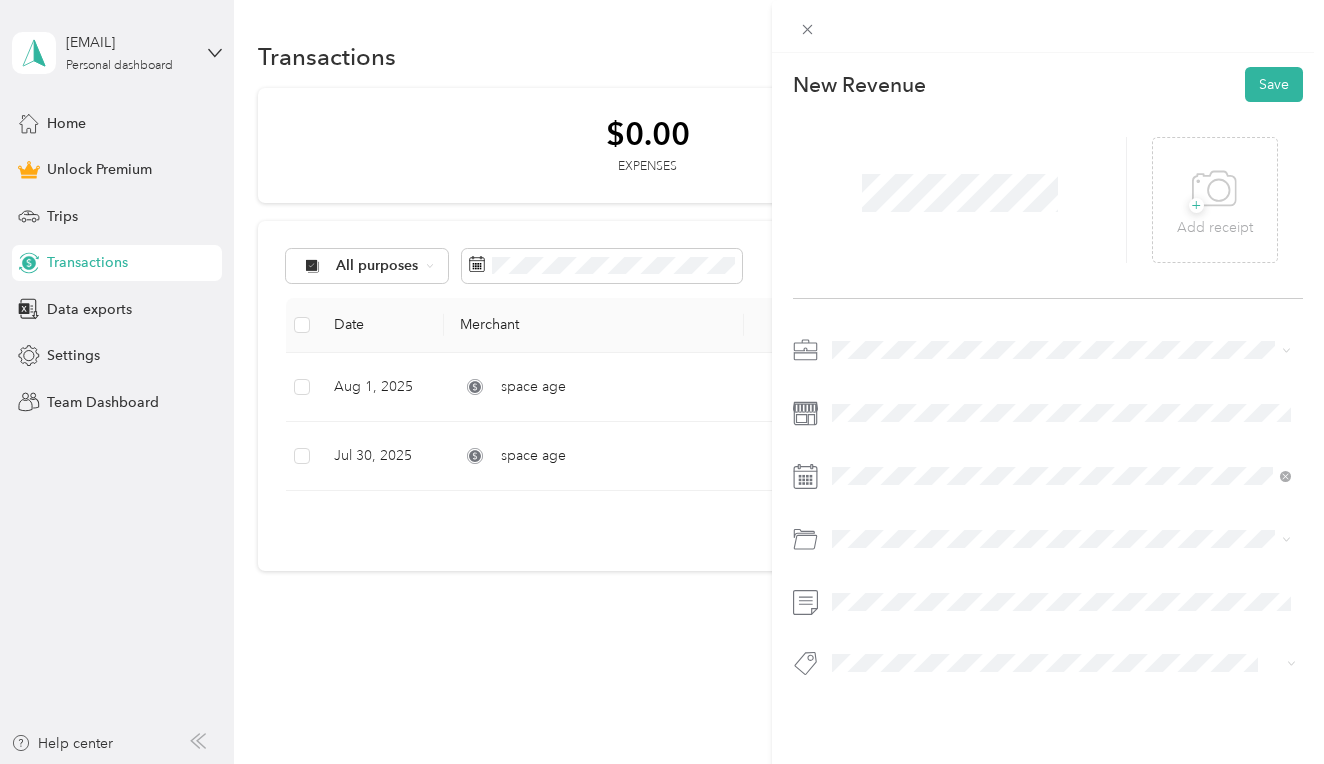 click on "Default categories" at bounding box center (1061, 252) 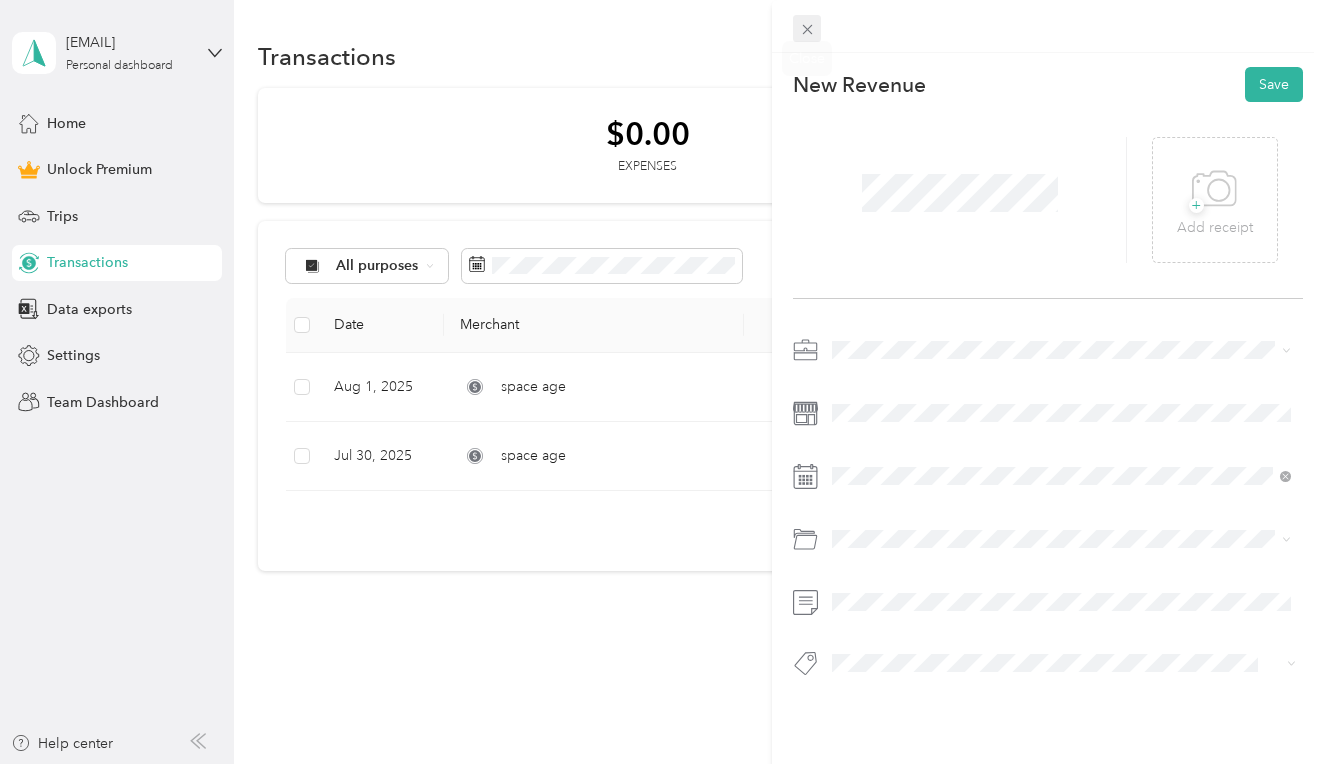 click 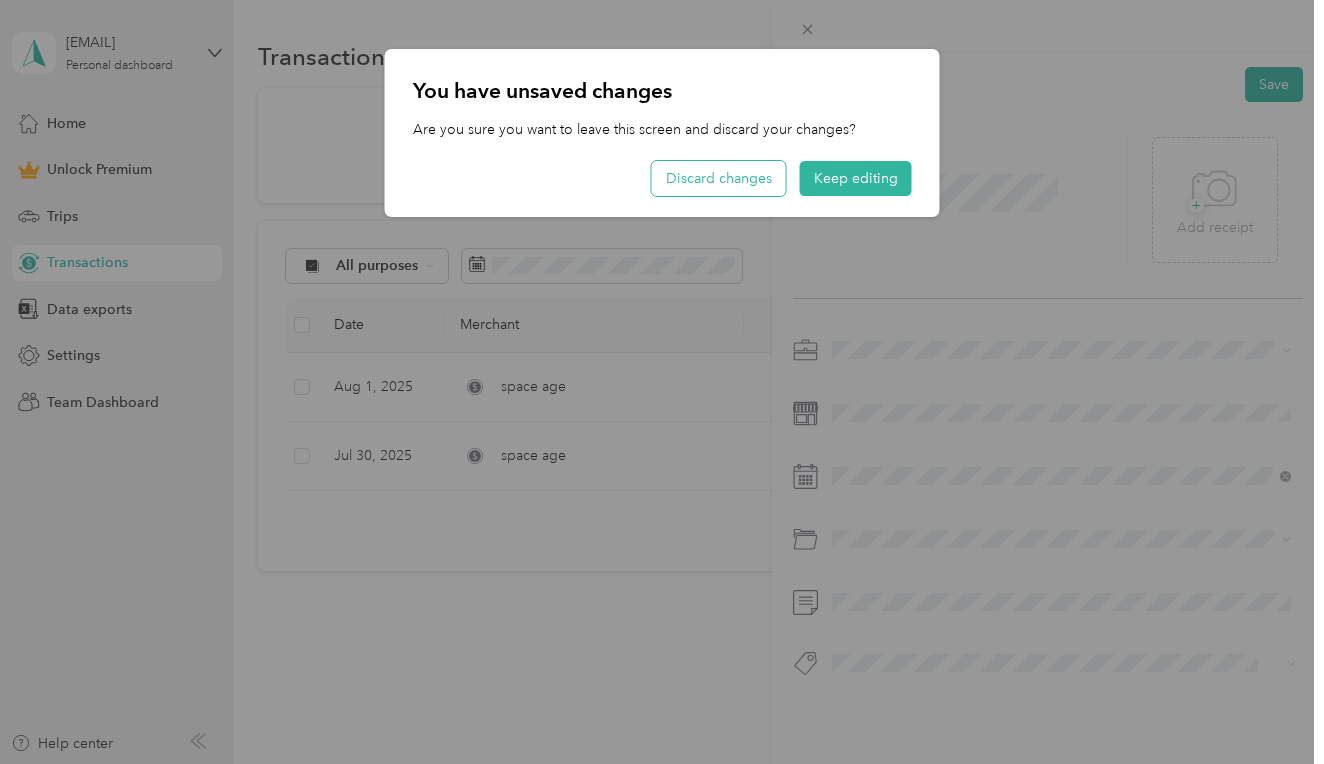 click on "Discard changes" at bounding box center (719, 178) 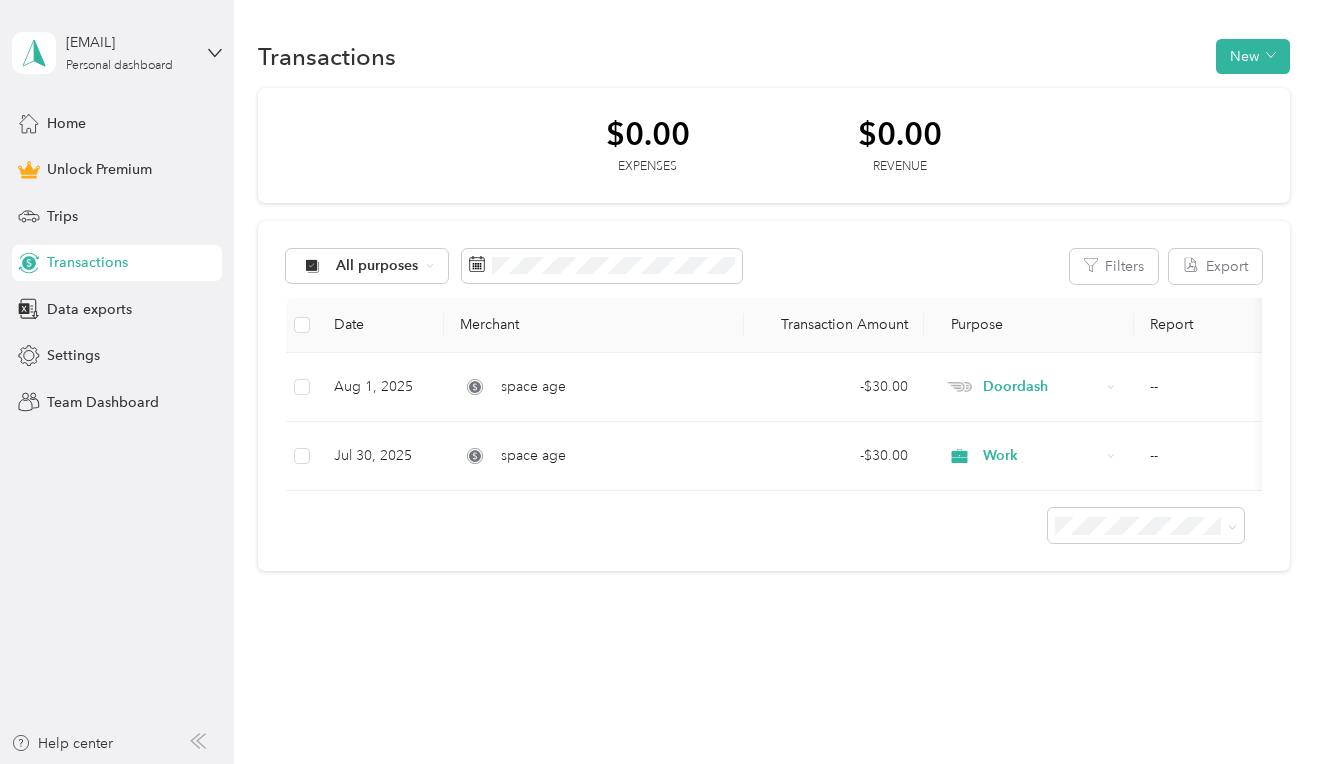 scroll, scrollTop: 0, scrollLeft: 0, axis: both 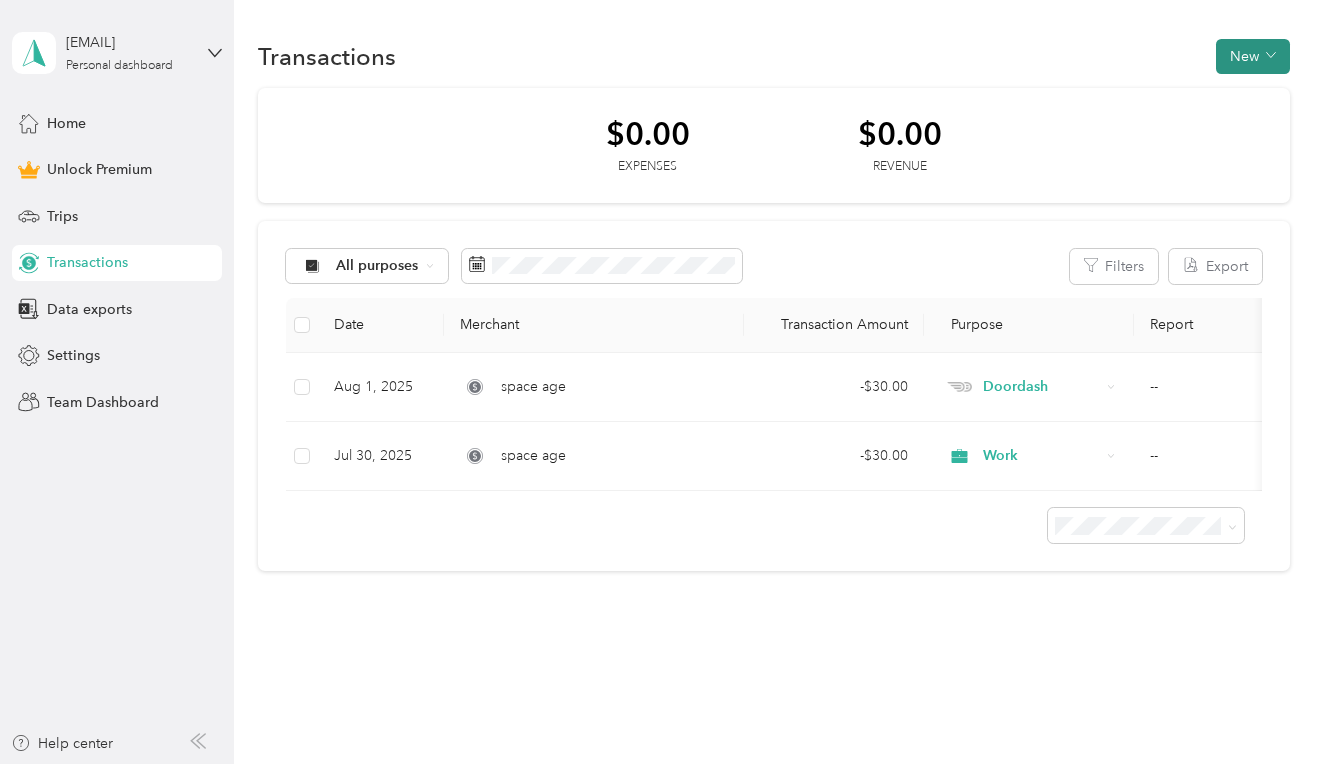 click at bounding box center [1271, 56] 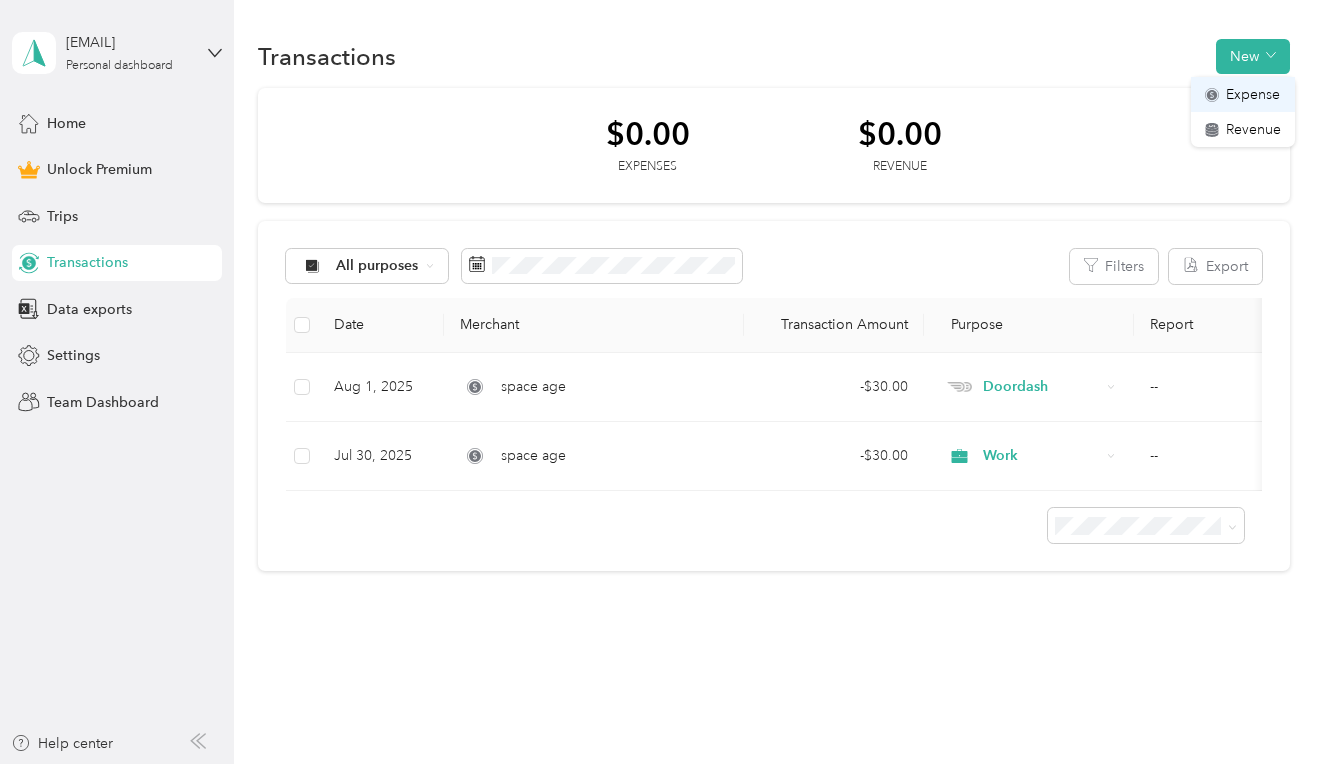 click on "Expense" at bounding box center (1253, 94) 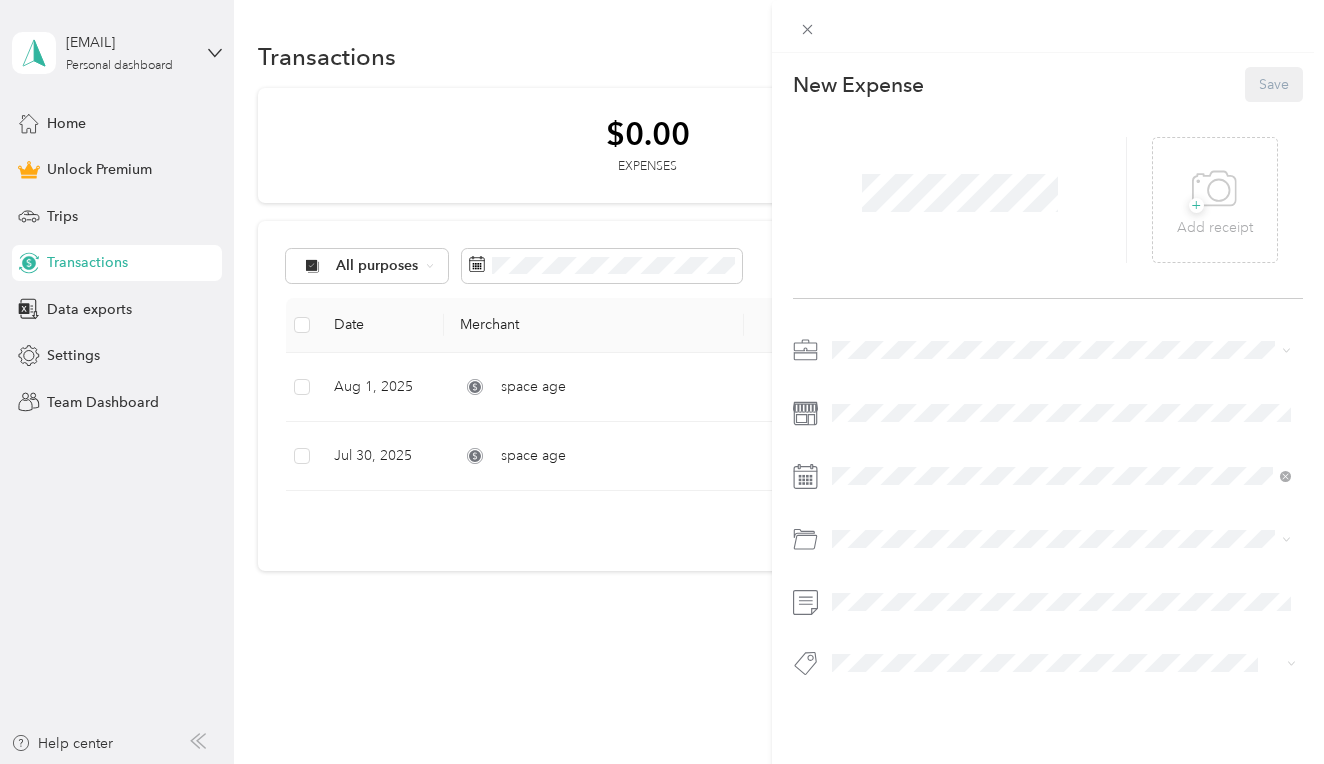 click on "Doordash" at bounding box center [1061, 448] 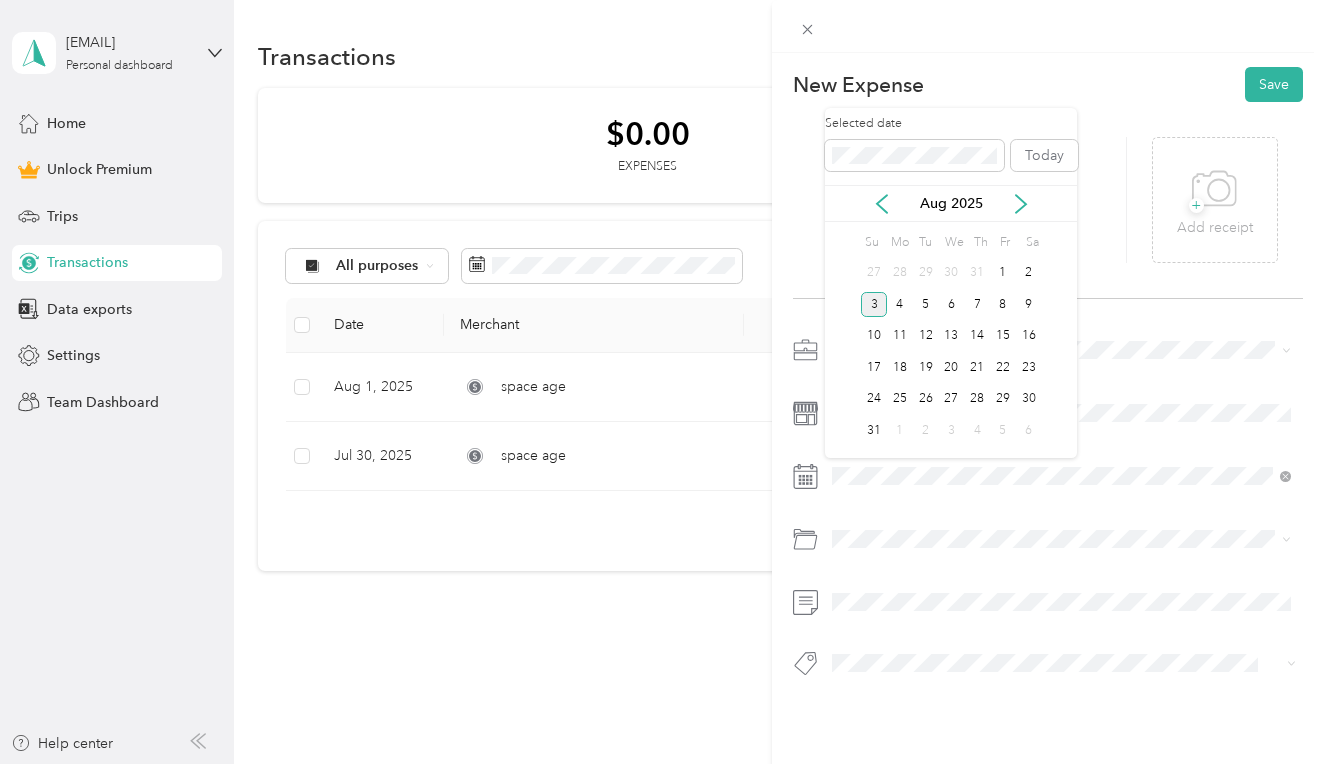 click on "Aug 2025" at bounding box center [951, 203] 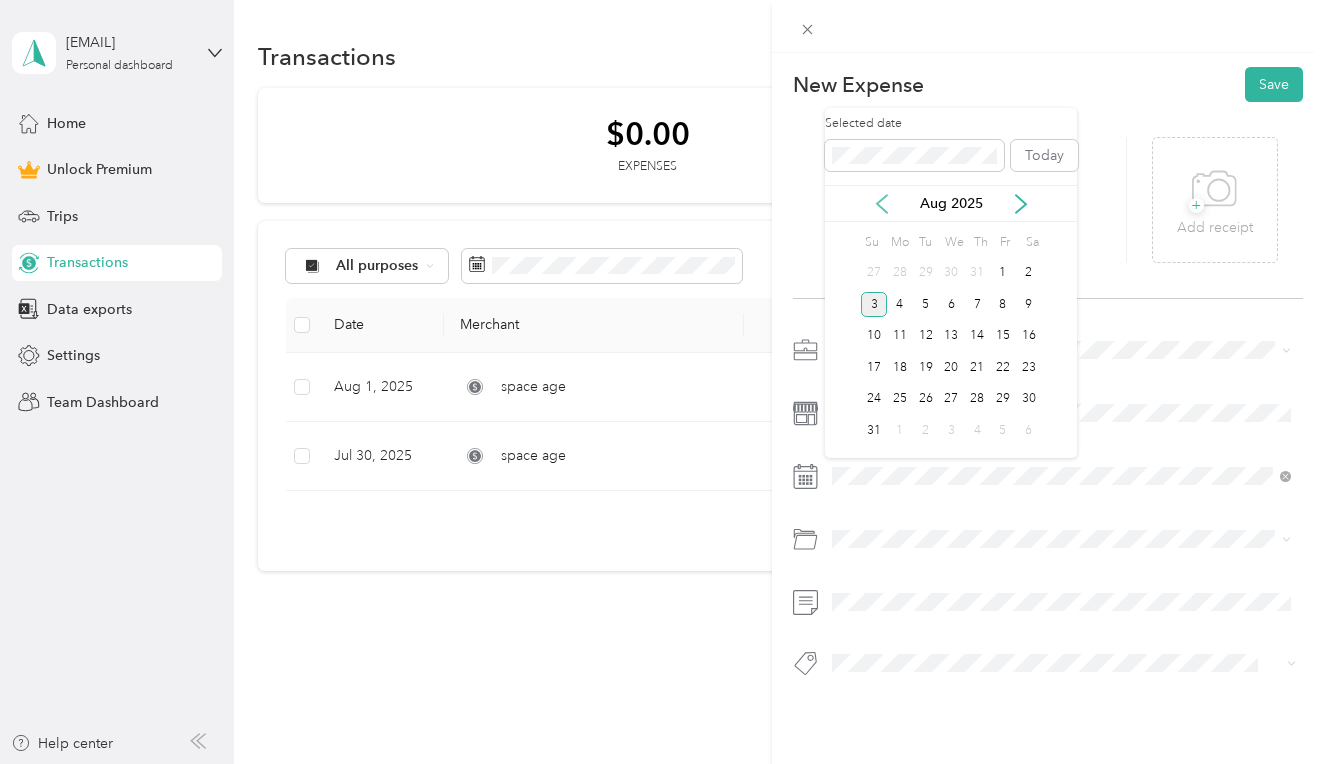click 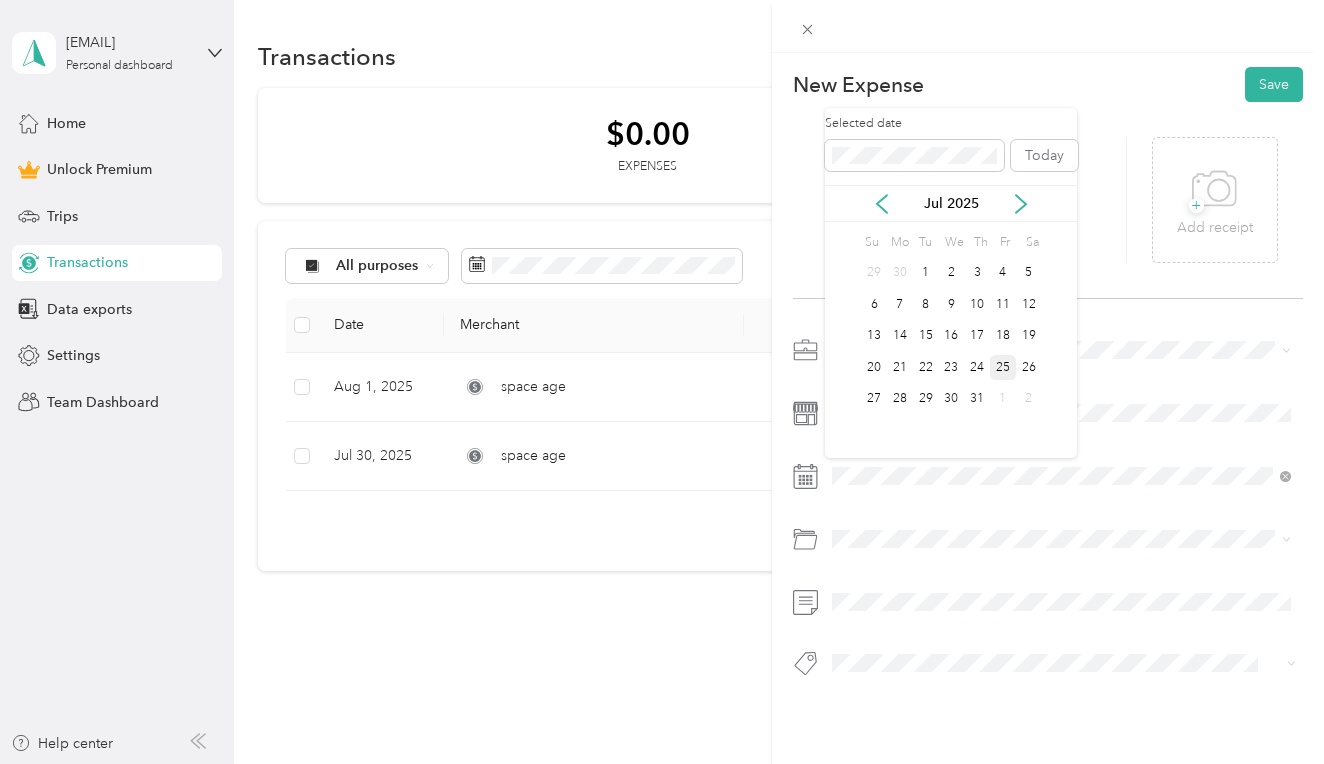click on "25" at bounding box center [1003, 367] 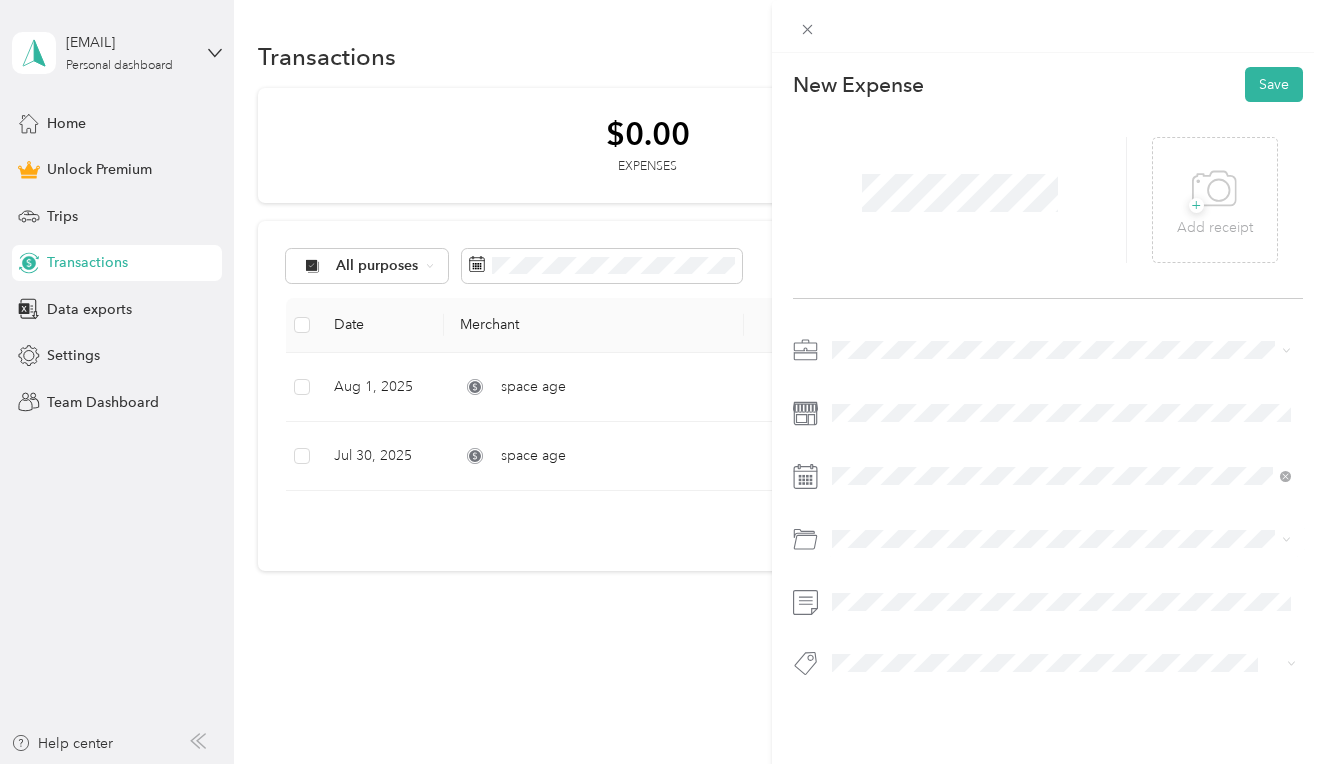 click on "Gasoline" at bounding box center [1061, 301] 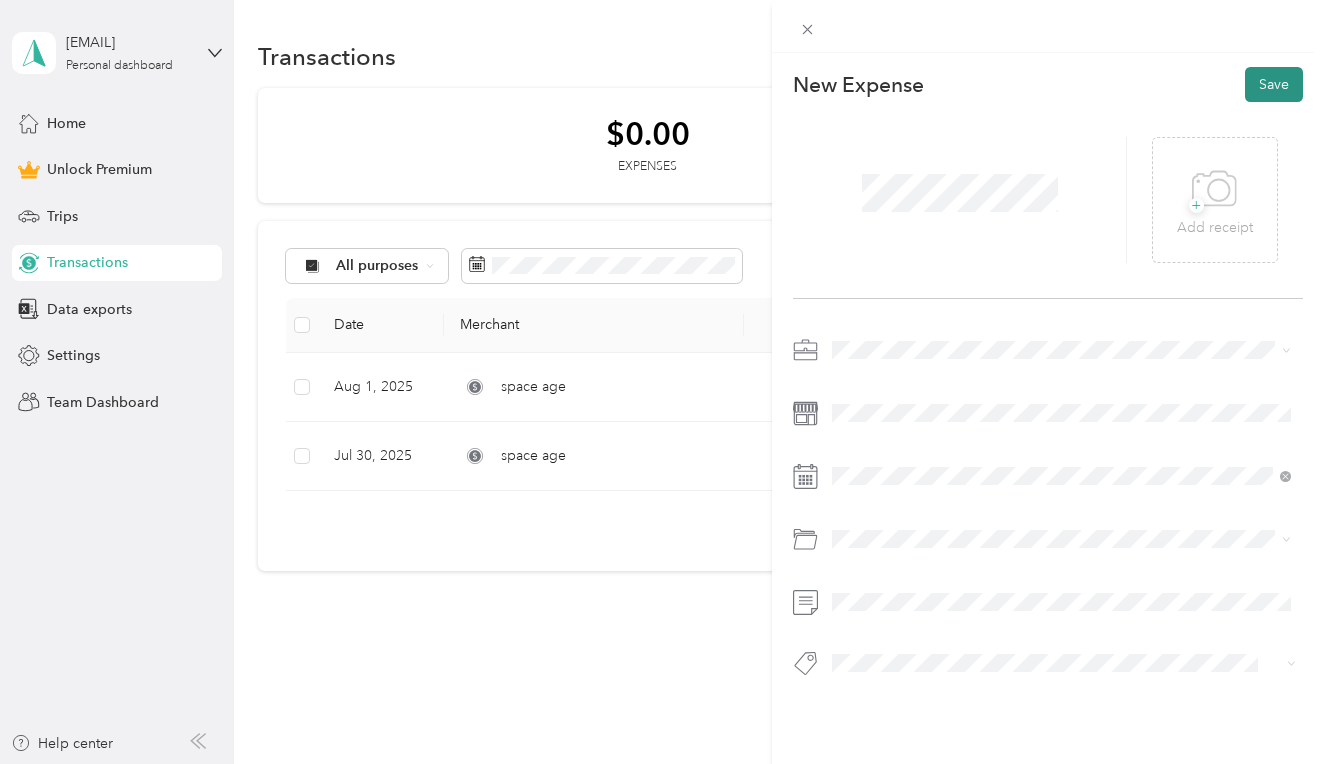 click on "Save" at bounding box center [1274, 84] 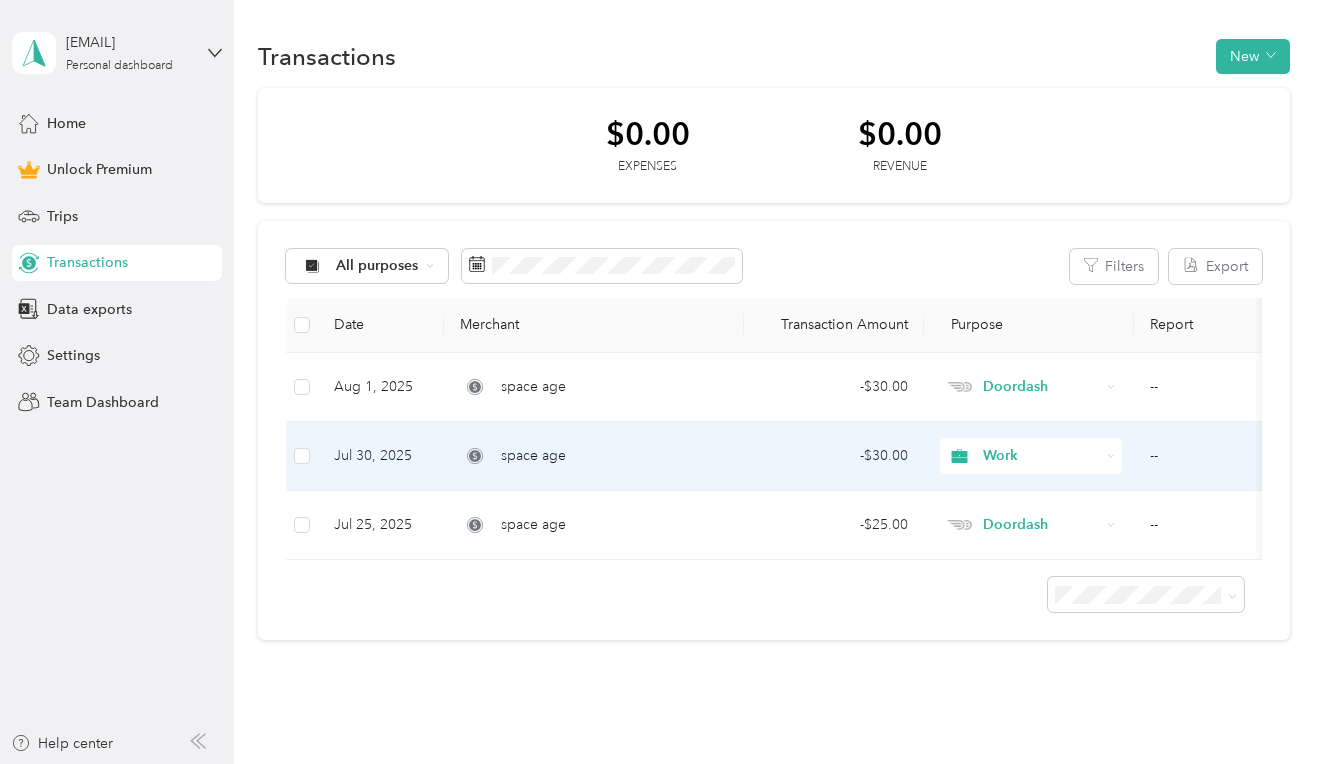 click on "Work" at bounding box center [1031, 456] 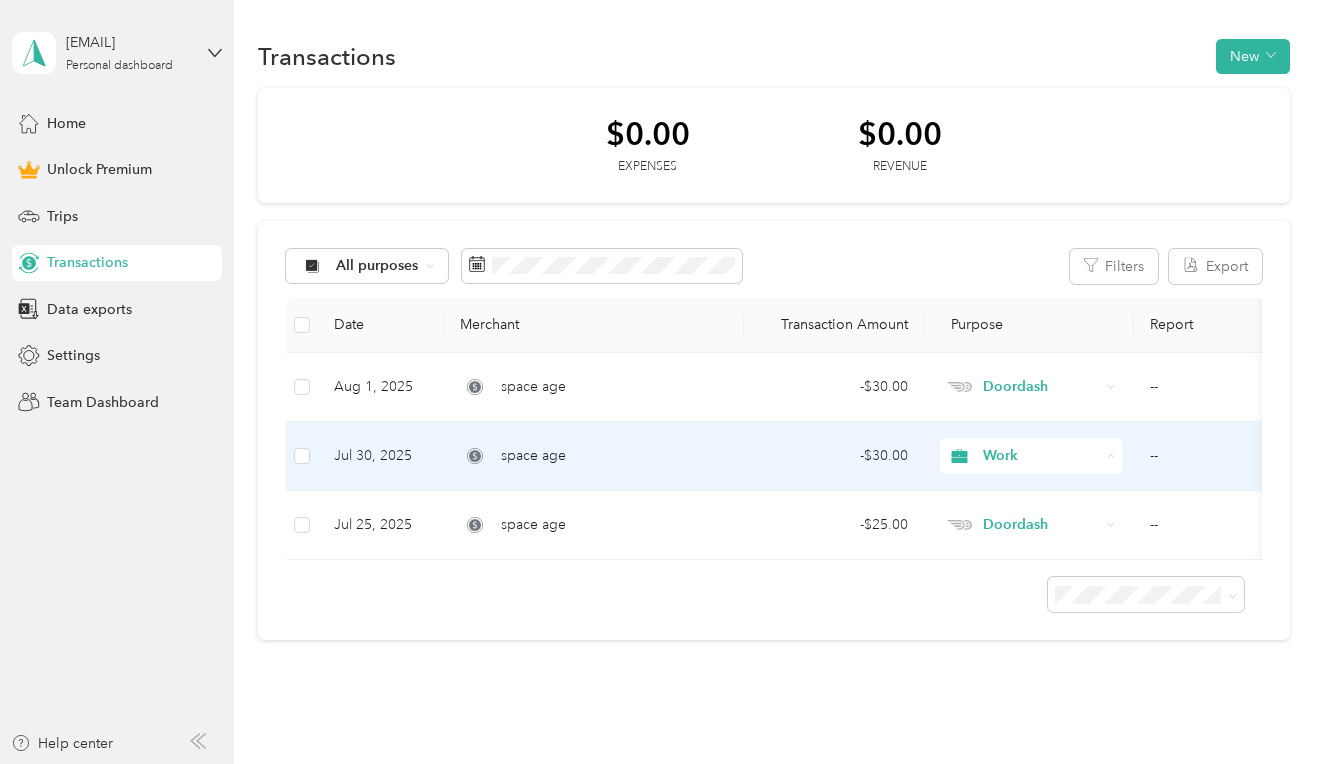 click on "Work Personal Doordash Uber Other Charity Medical Moving Commute" at bounding box center (1032, 615) 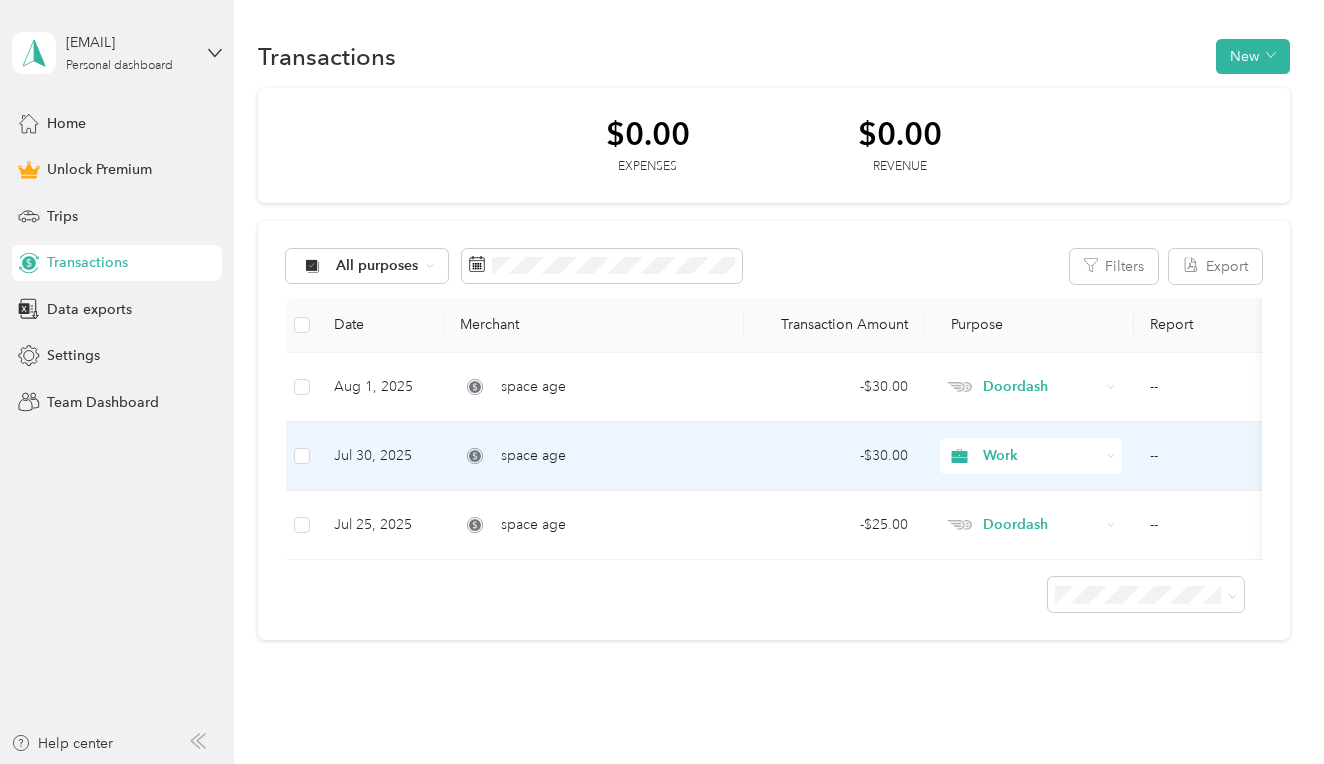 click on "Work" at bounding box center [1041, 456] 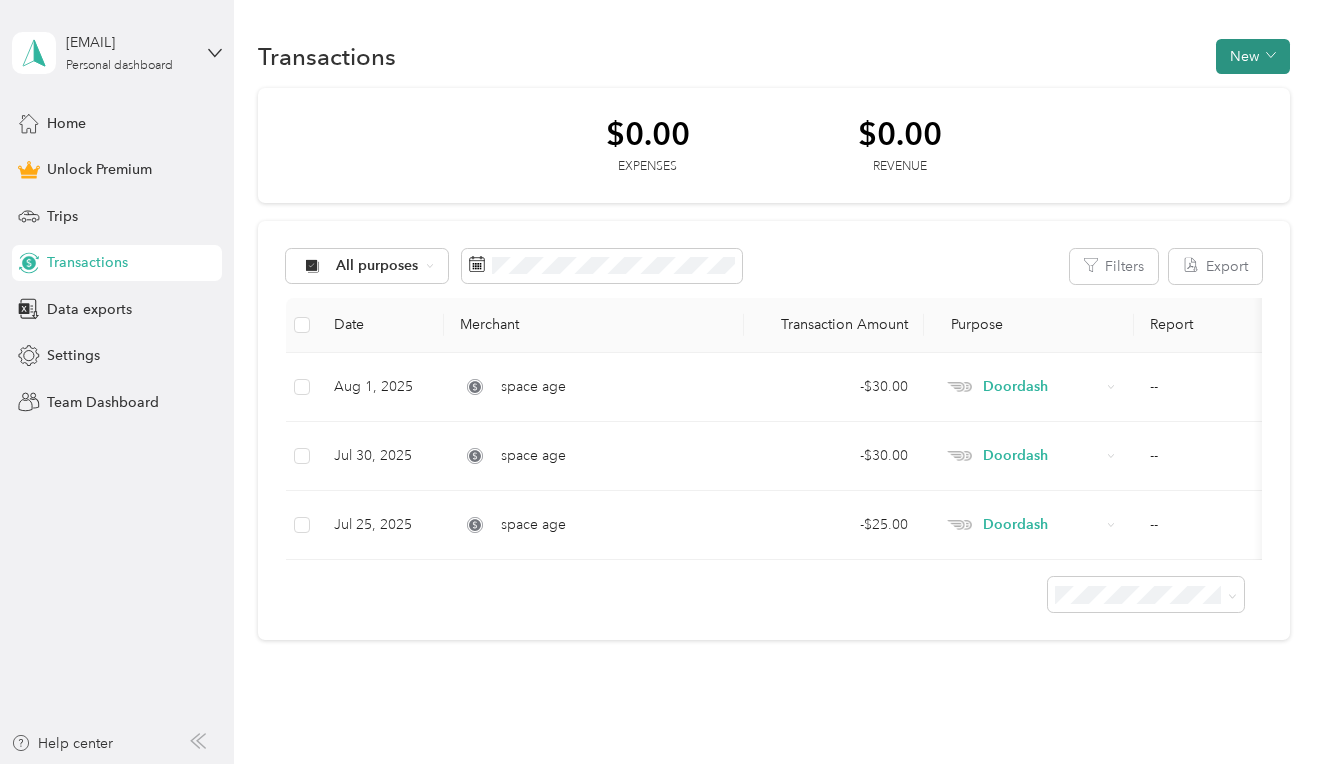 click 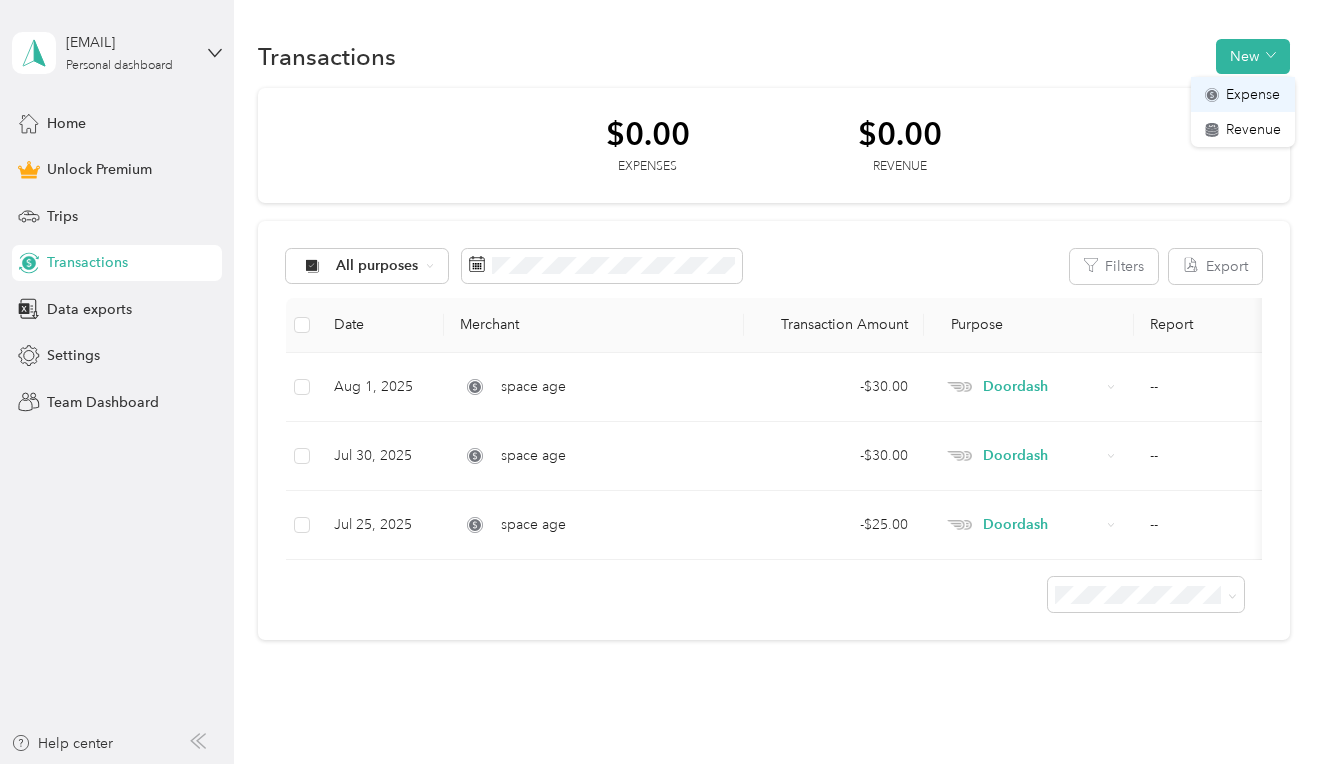 click on "Expense" at bounding box center (1253, 94) 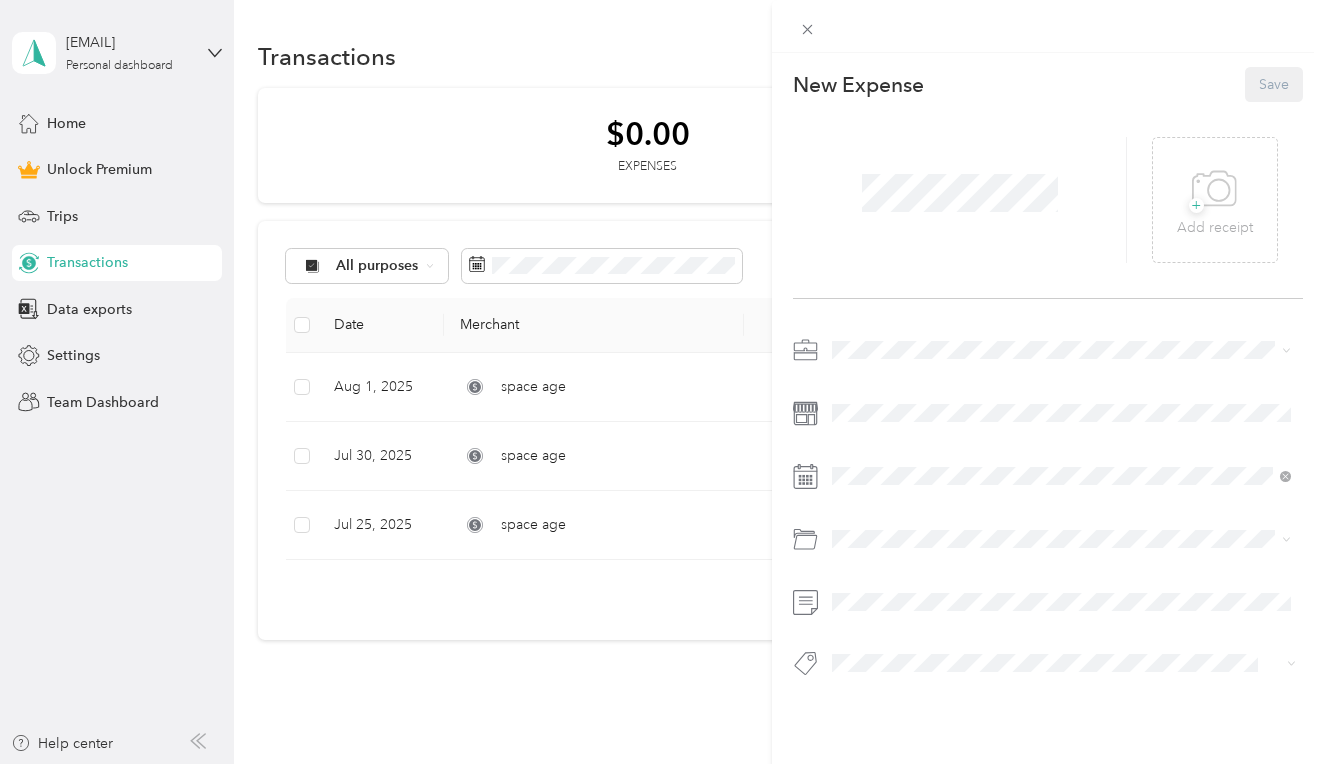 click at bounding box center [1064, 350] 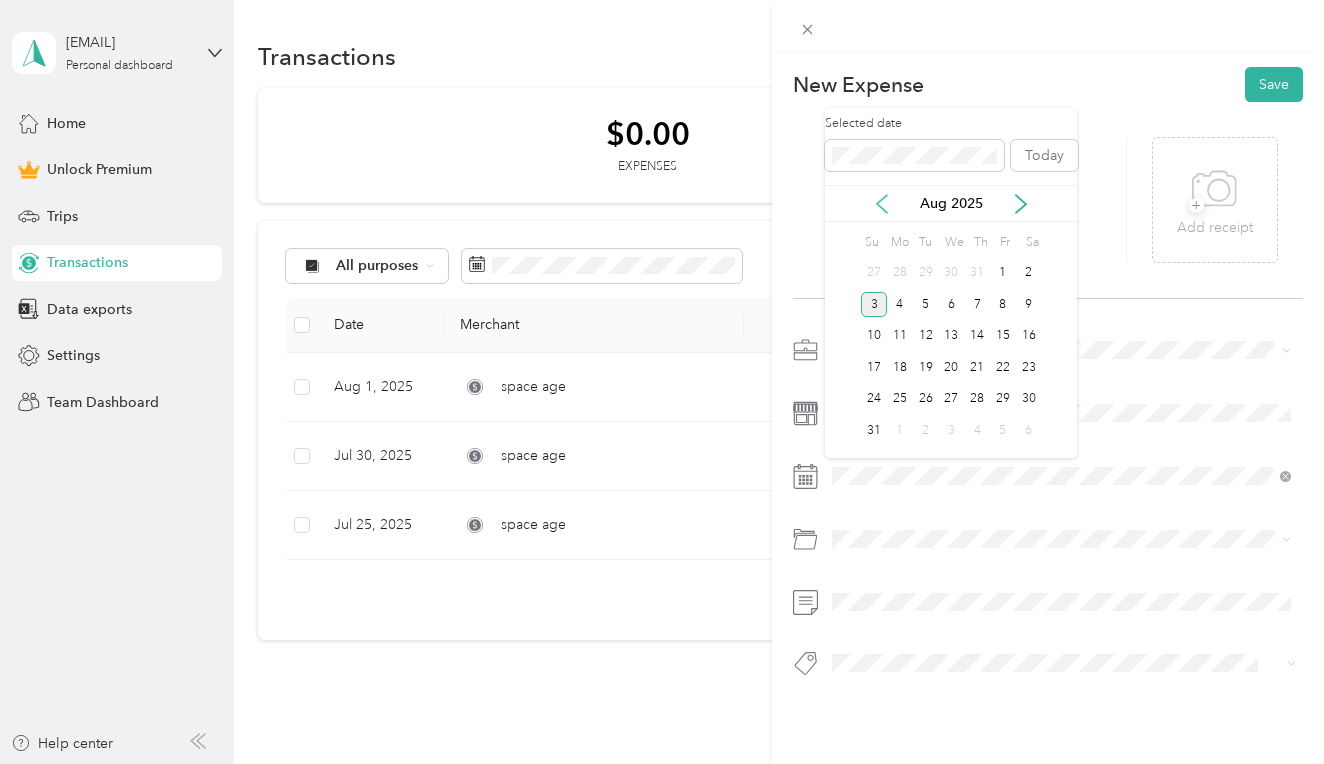 click 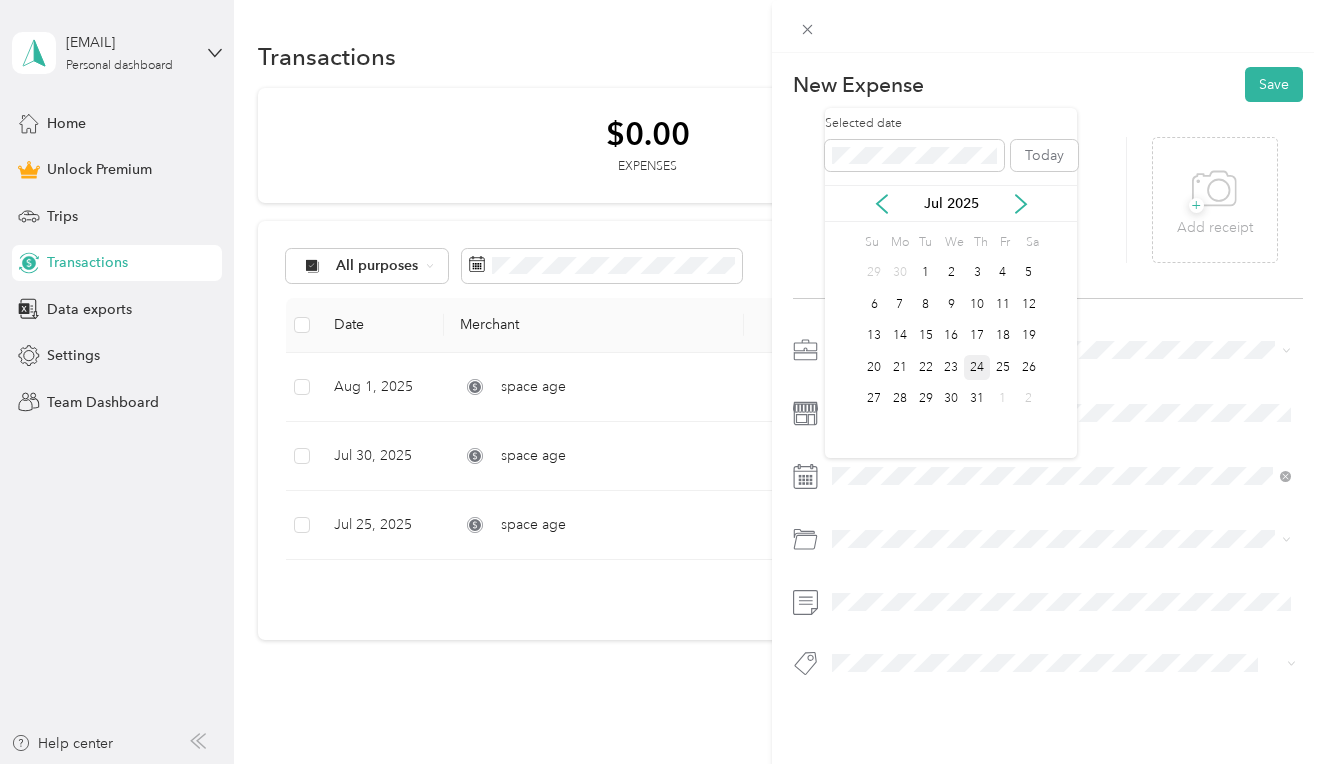 click on "24" at bounding box center (977, 367) 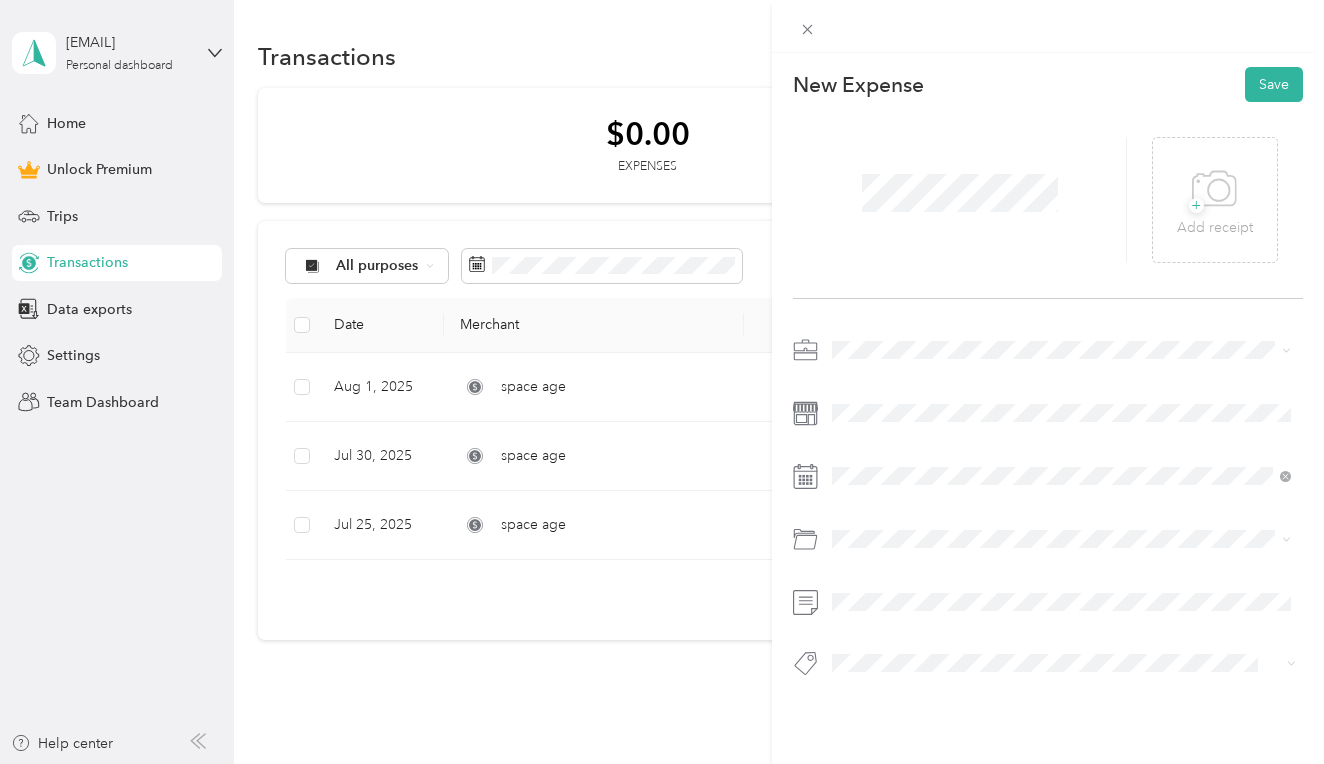 click on "Gasoline" at bounding box center [1061, 298] 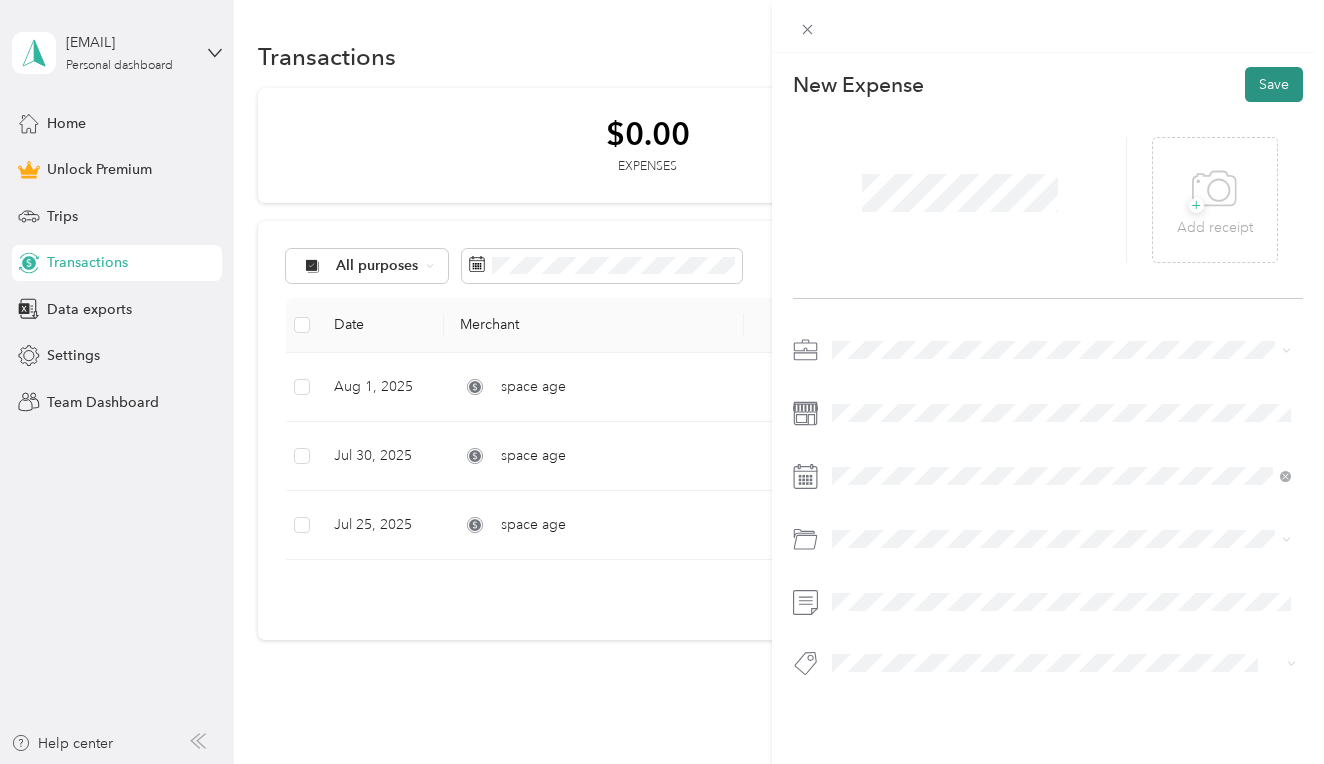 click on "Save" at bounding box center [1274, 84] 